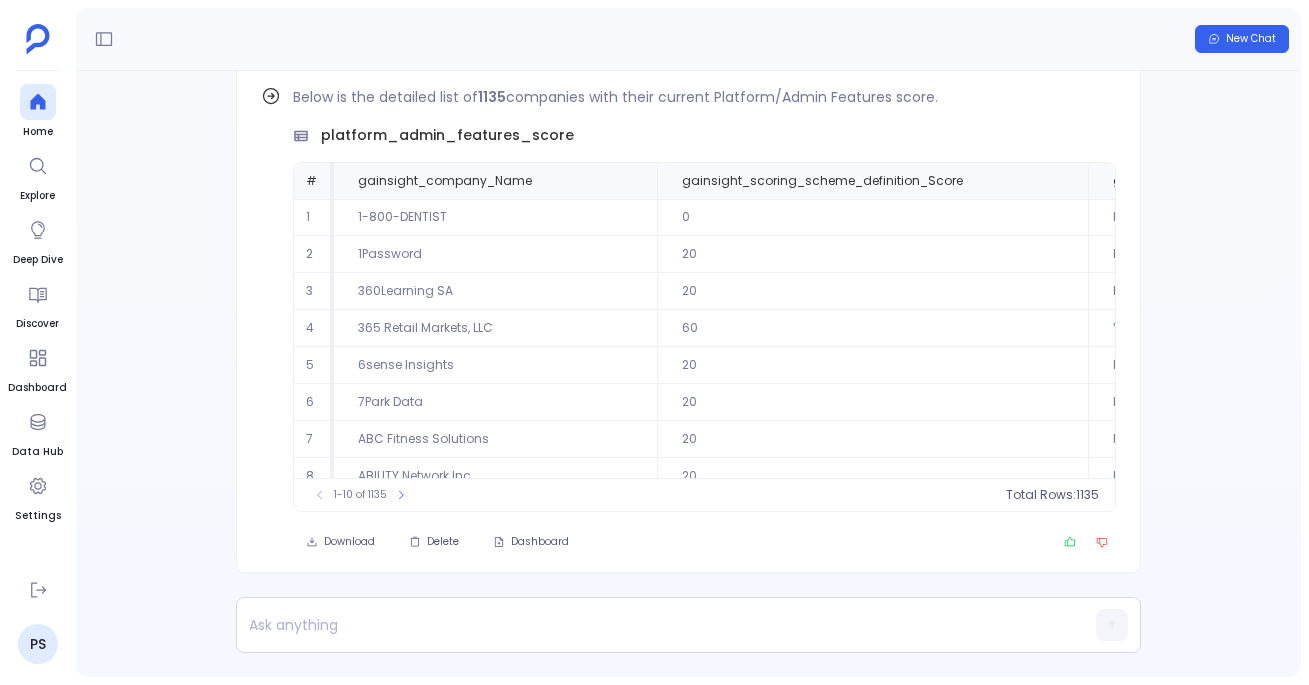 scroll, scrollTop: 0, scrollLeft: 0, axis: both 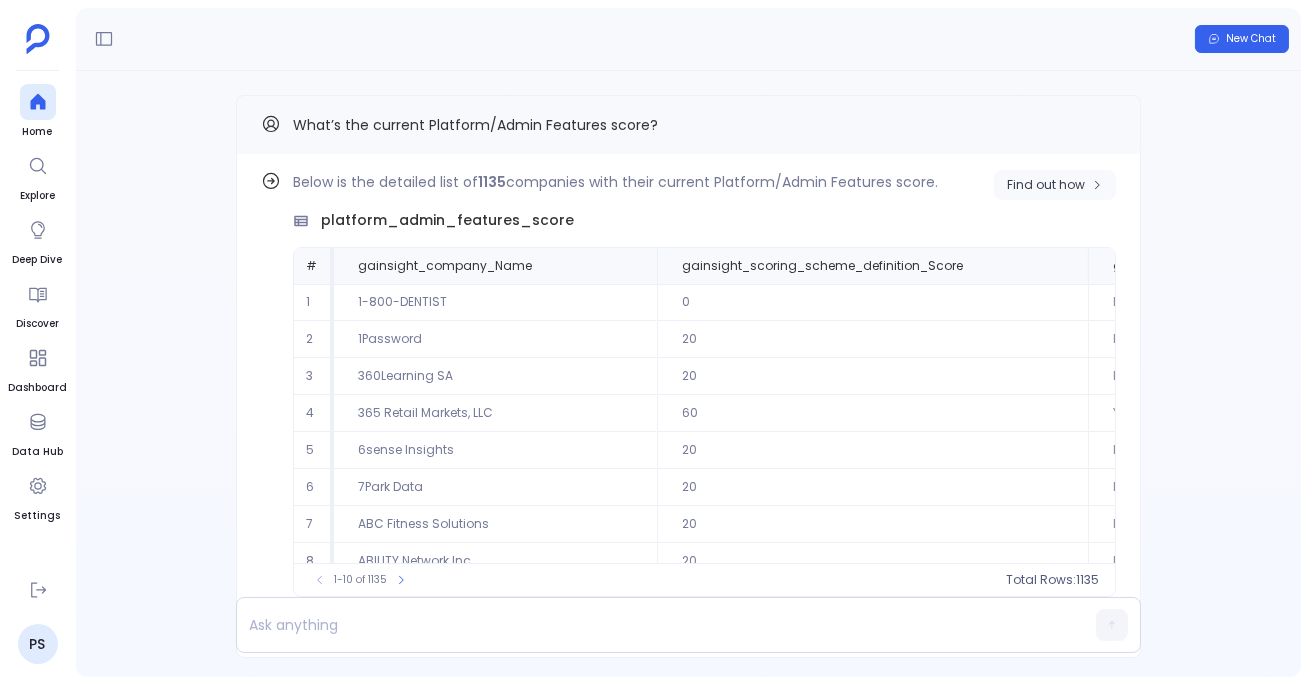 click on "Find out how" at bounding box center [1046, 185] 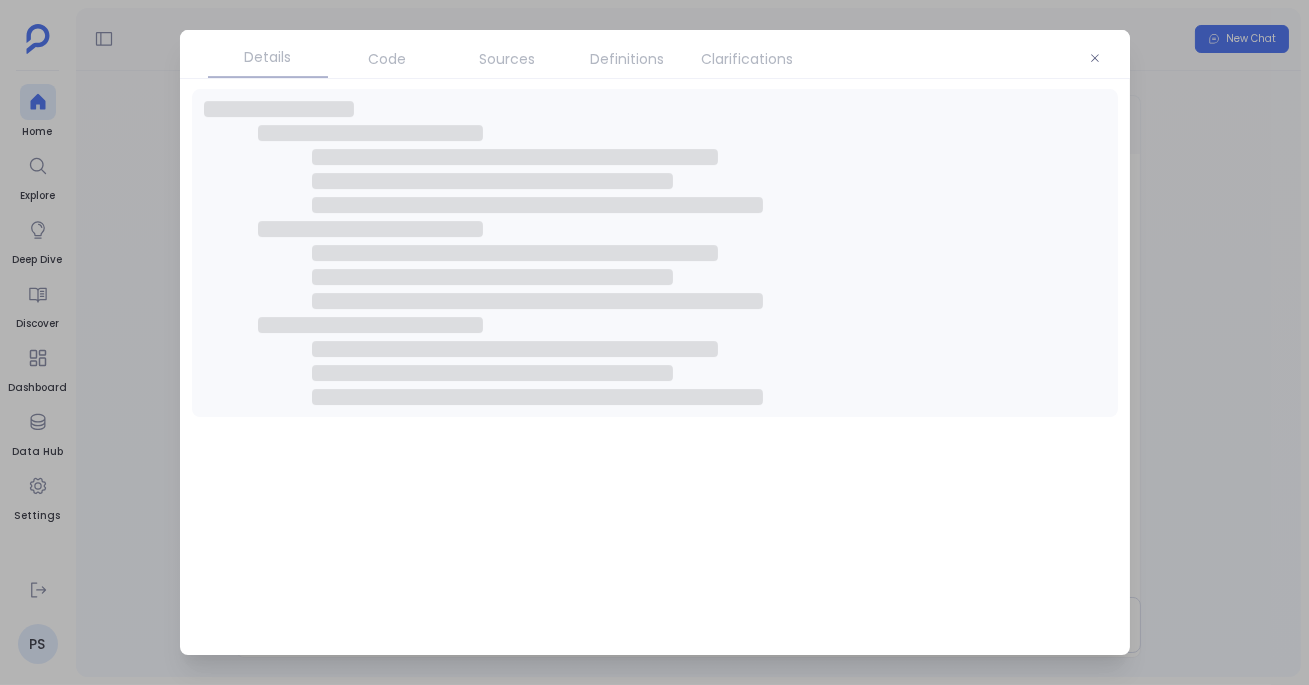 click on "Sources" at bounding box center [508, 59] 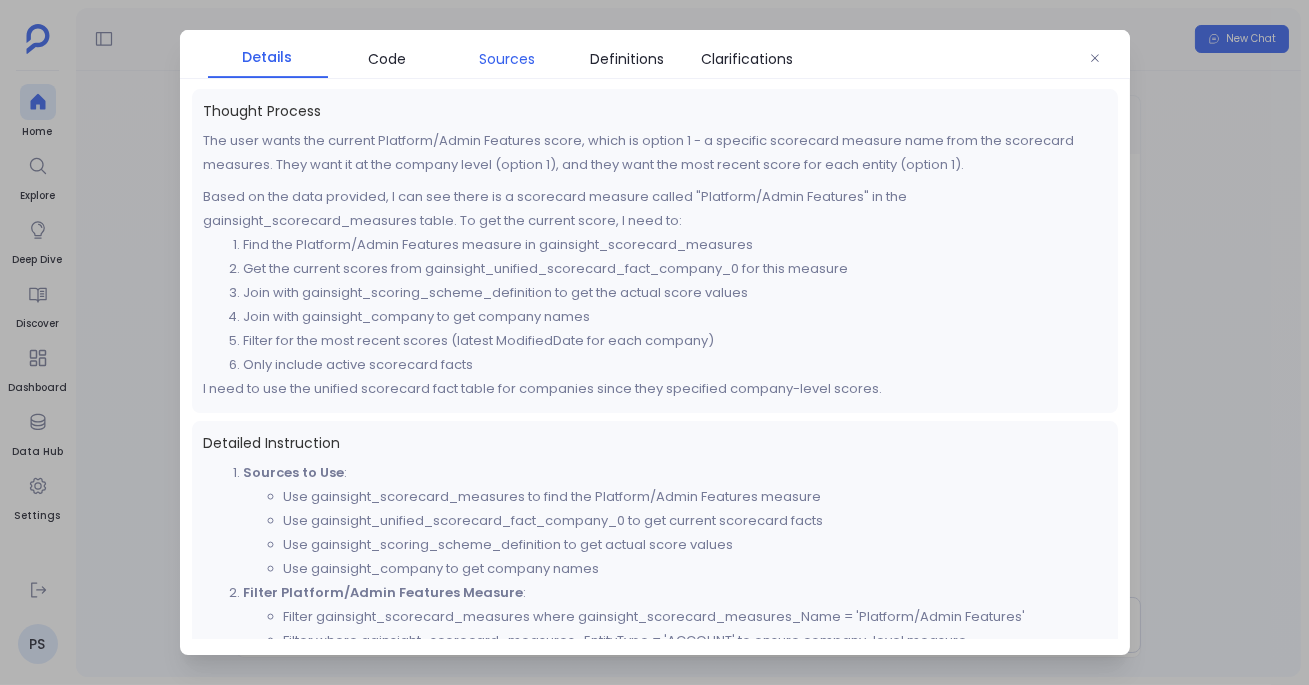 click on "Sources" at bounding box center [508, 59] 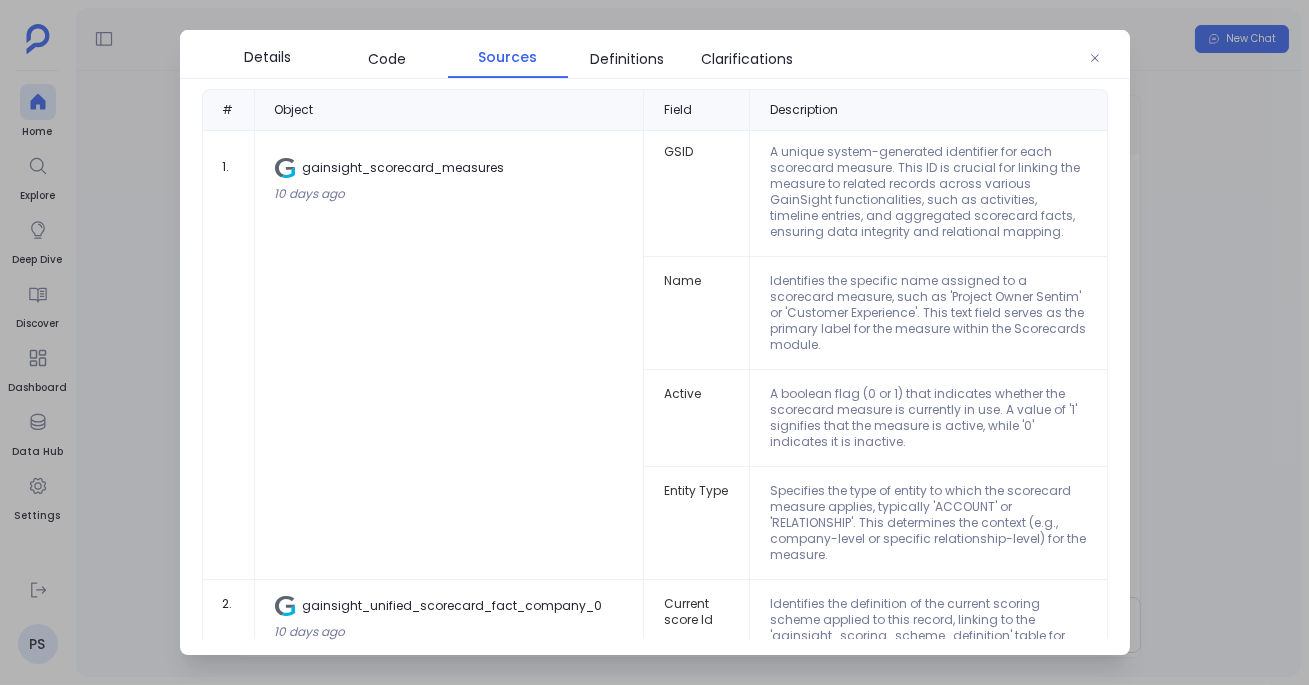 scroll, scrollTop: 0, scrollLeft: 0, axis: both 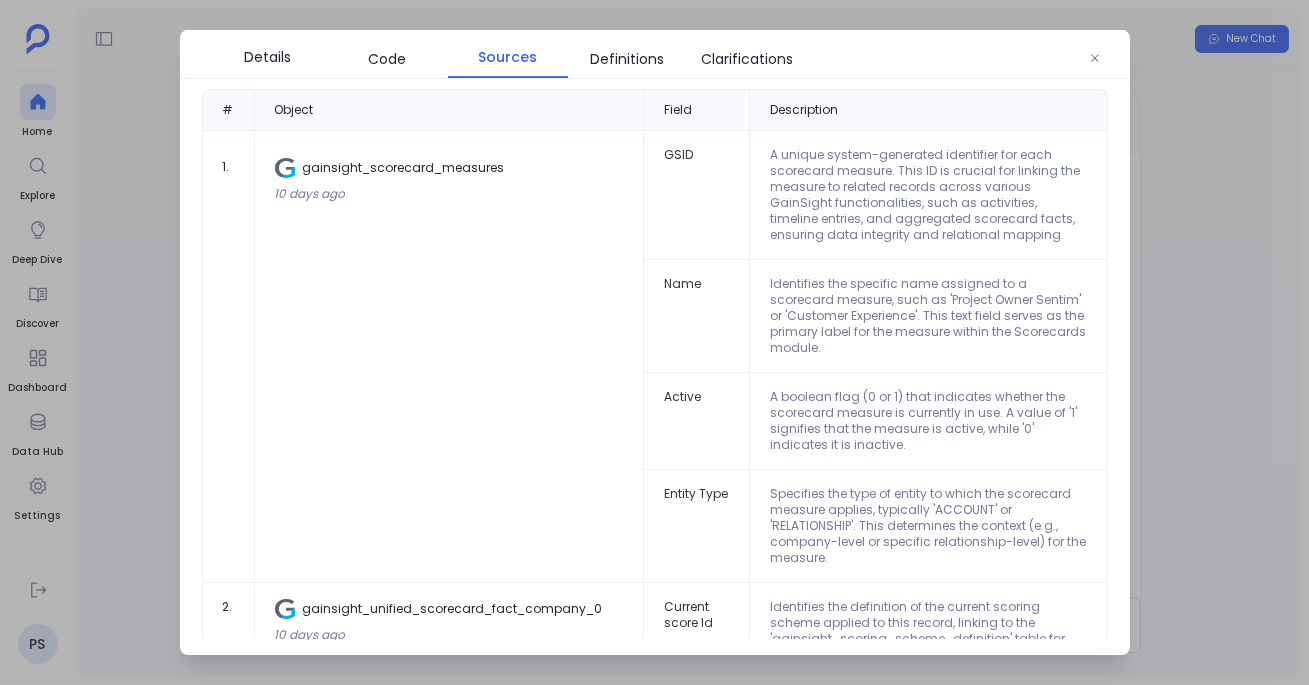 click at bounding box center (654, 342) 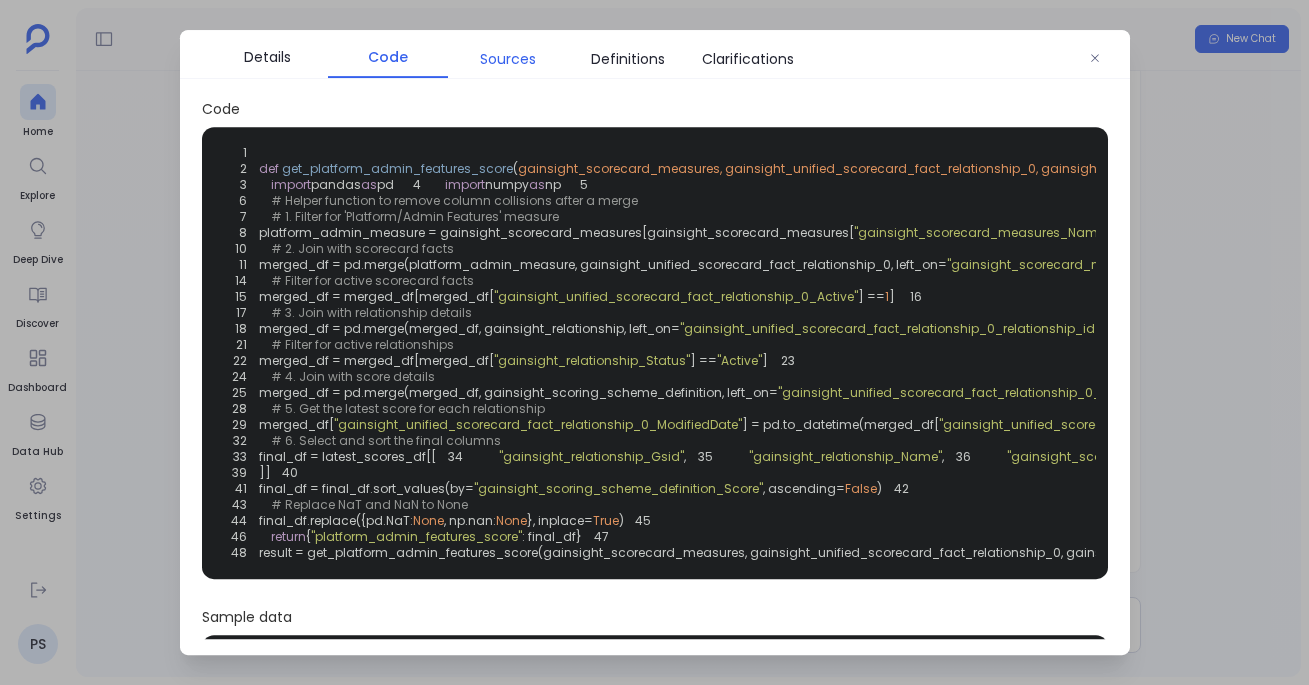 scroll, scrollTop: 0, scrollLeft: 0, axis: both 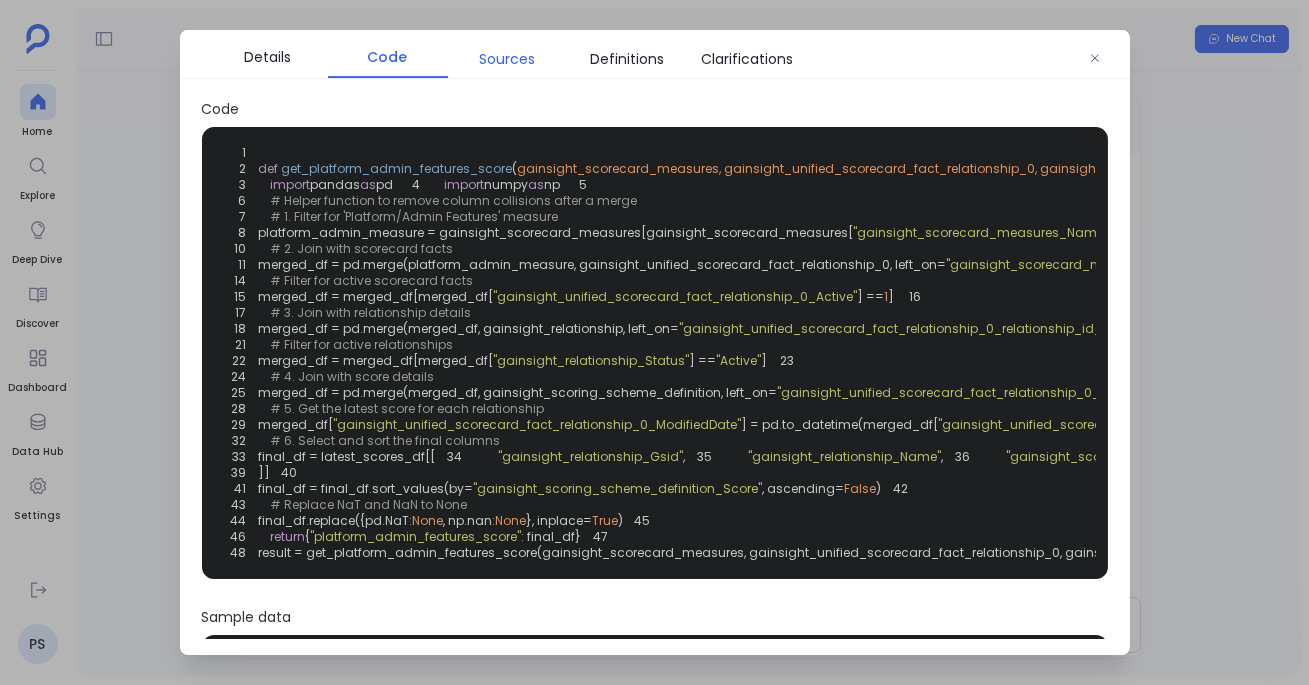 click on "Sources" at bounding box center (508, 59) 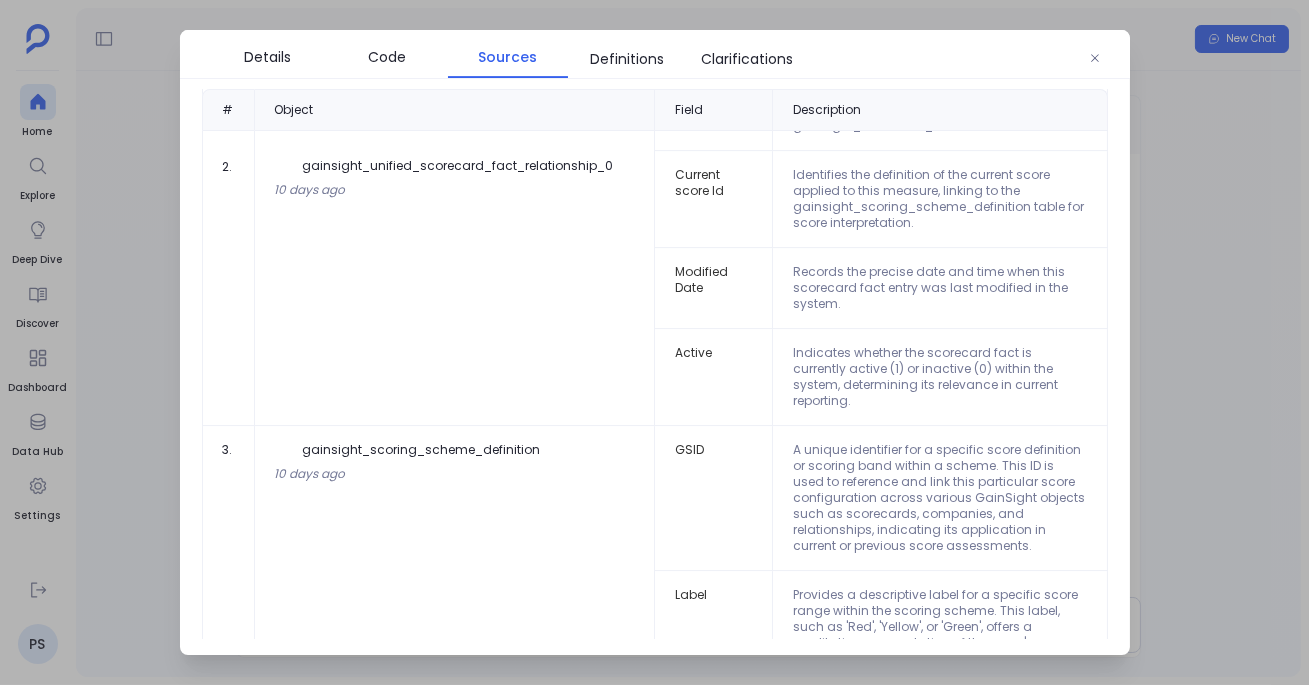 scroll, scrollTop: 605, scrollLeft: 0, axis: vertical 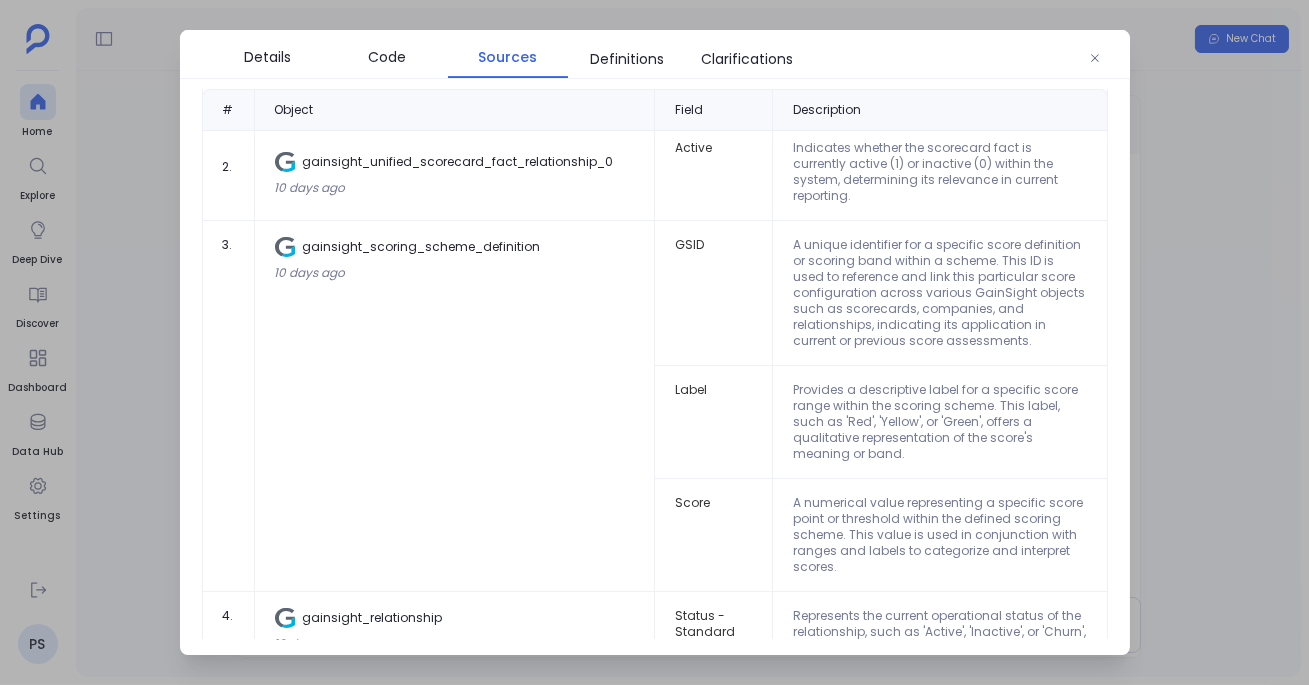click at bounding box center [654, 342] 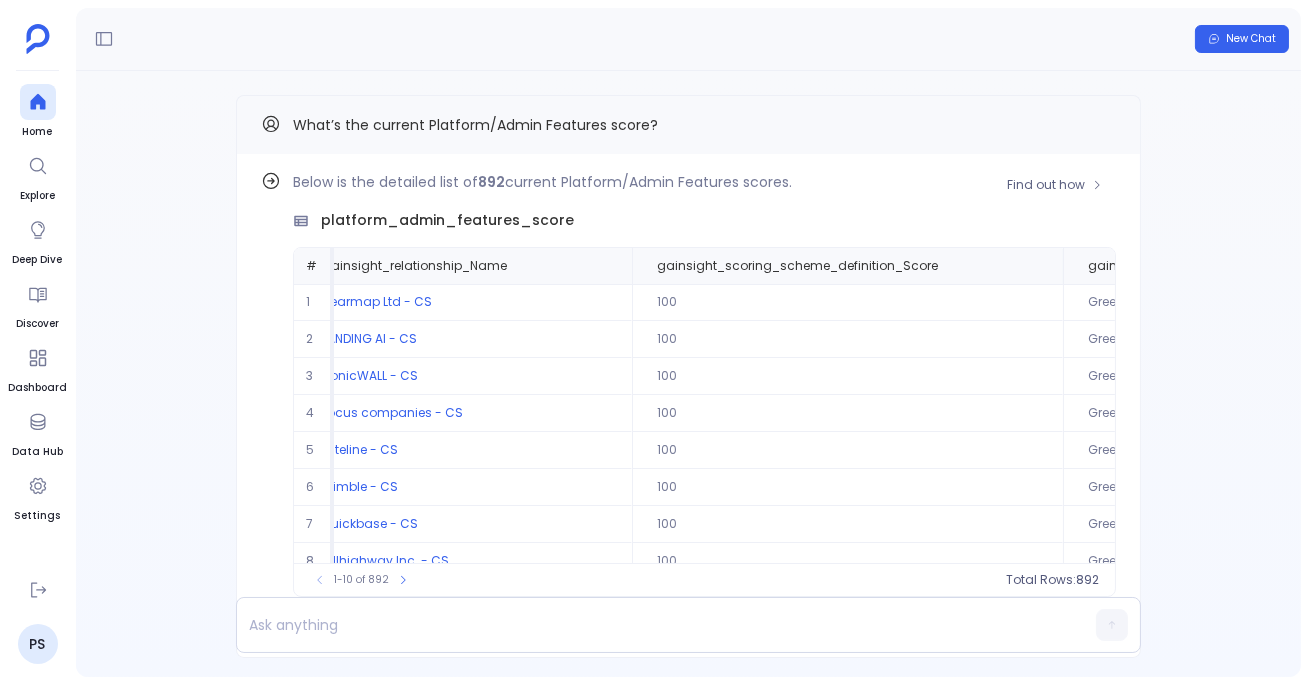scroll, scrollTop: 0, scrollLeft: 0, axis: both 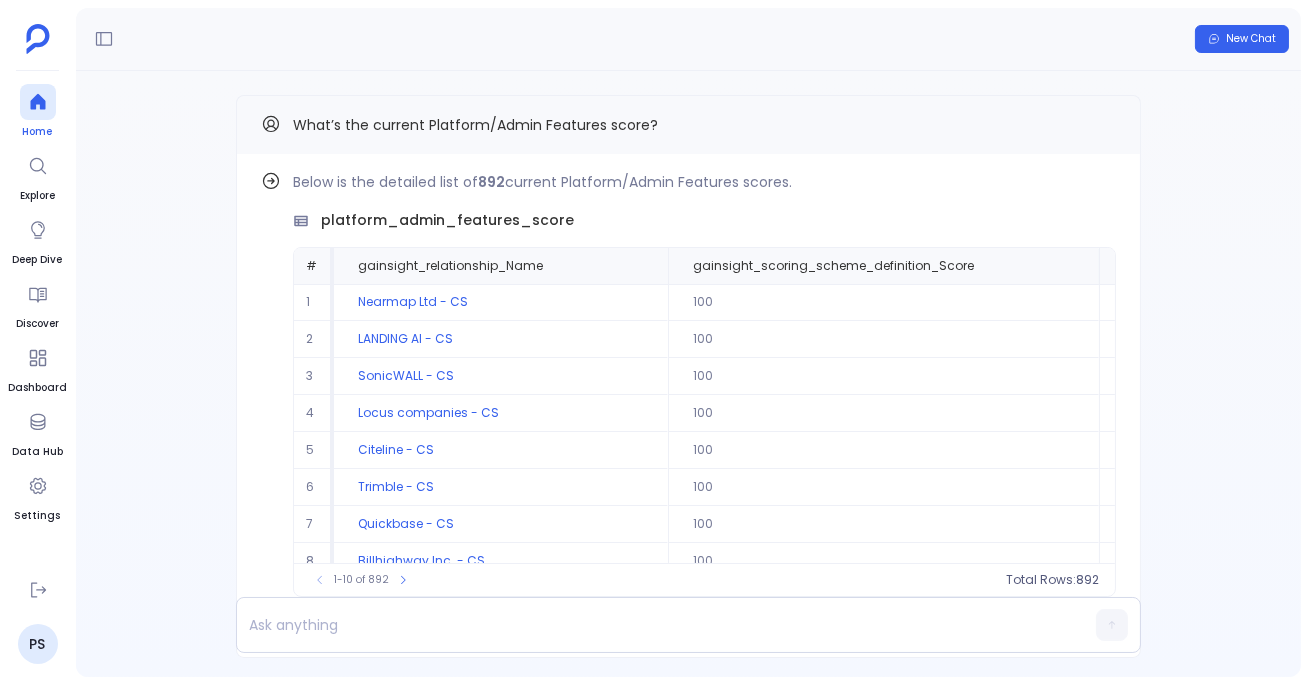 click on "Home" at bounding box center (38, 112) 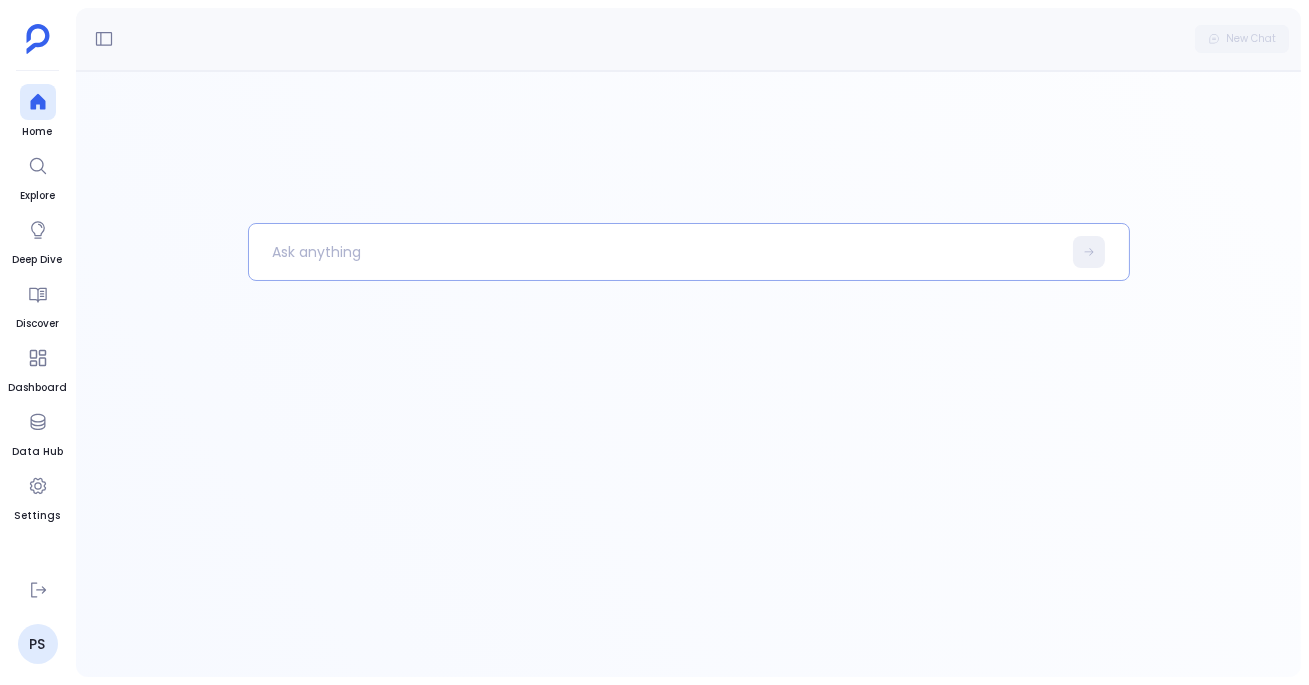 click at bounding box center (655, 252) 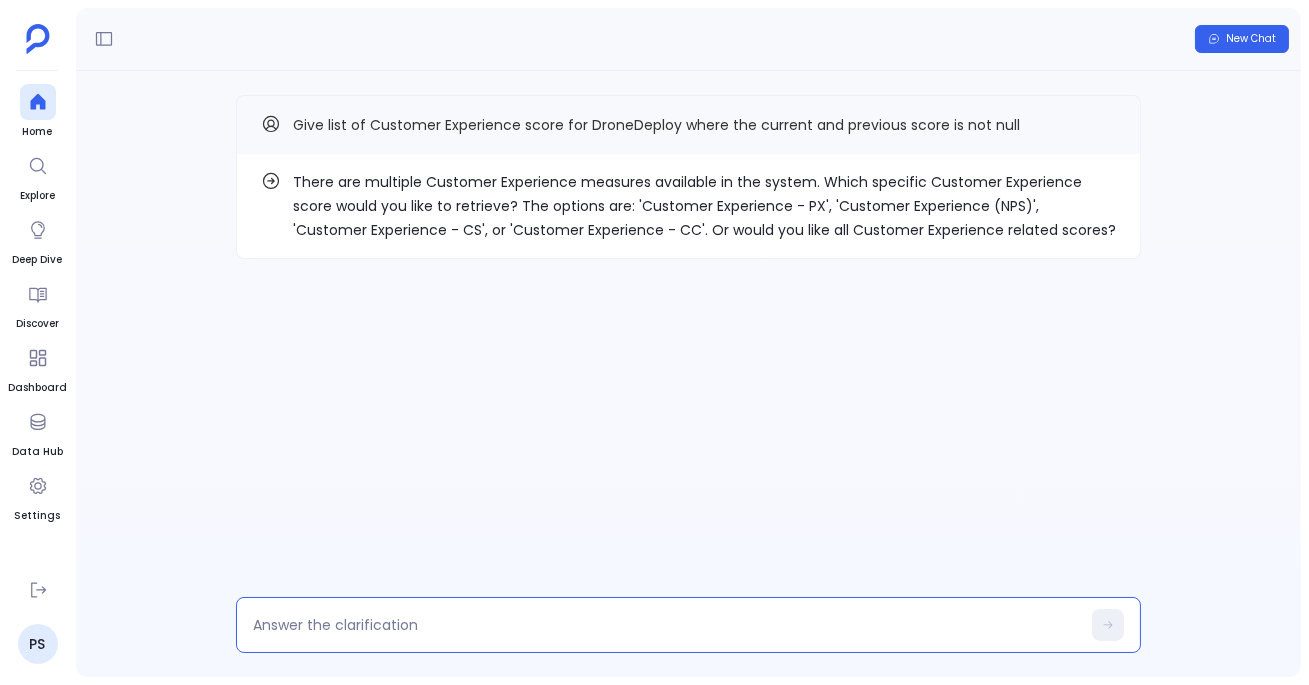 click at bounding box center (666, 625) 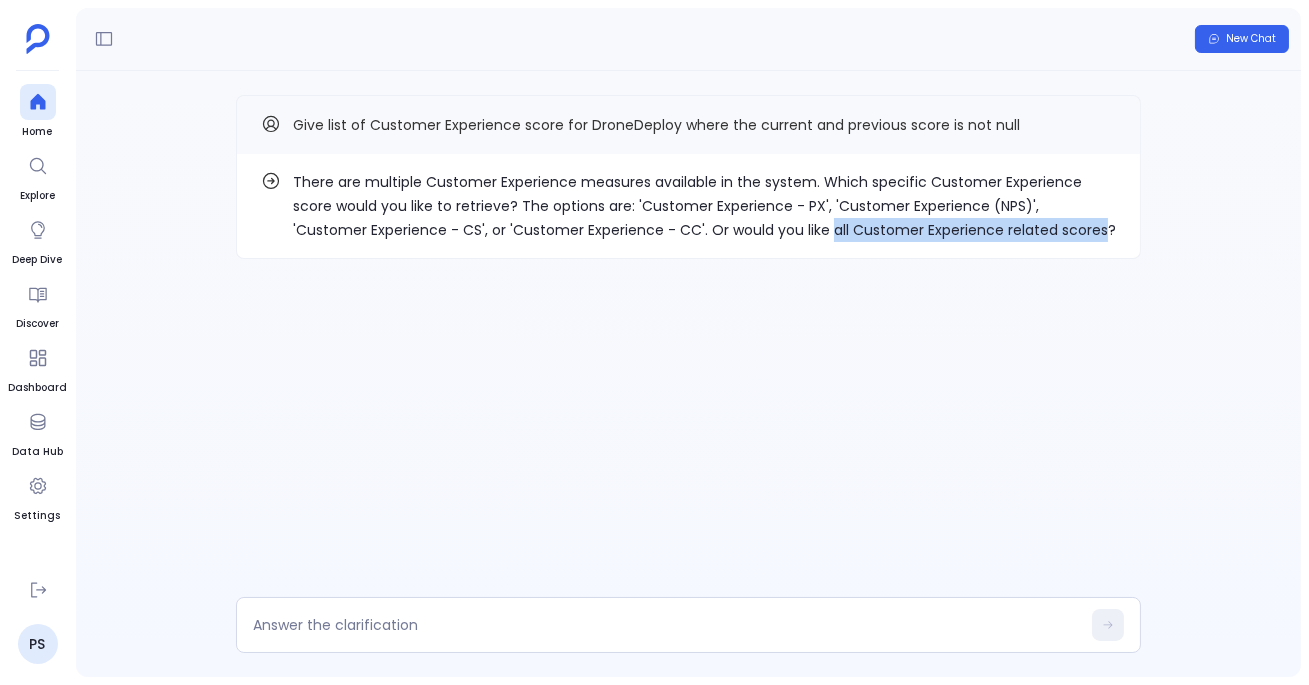 drag, startPoint x: 747, startPoint y: 227, endPoint x: 1019, endPoint y: 227, distance: 272 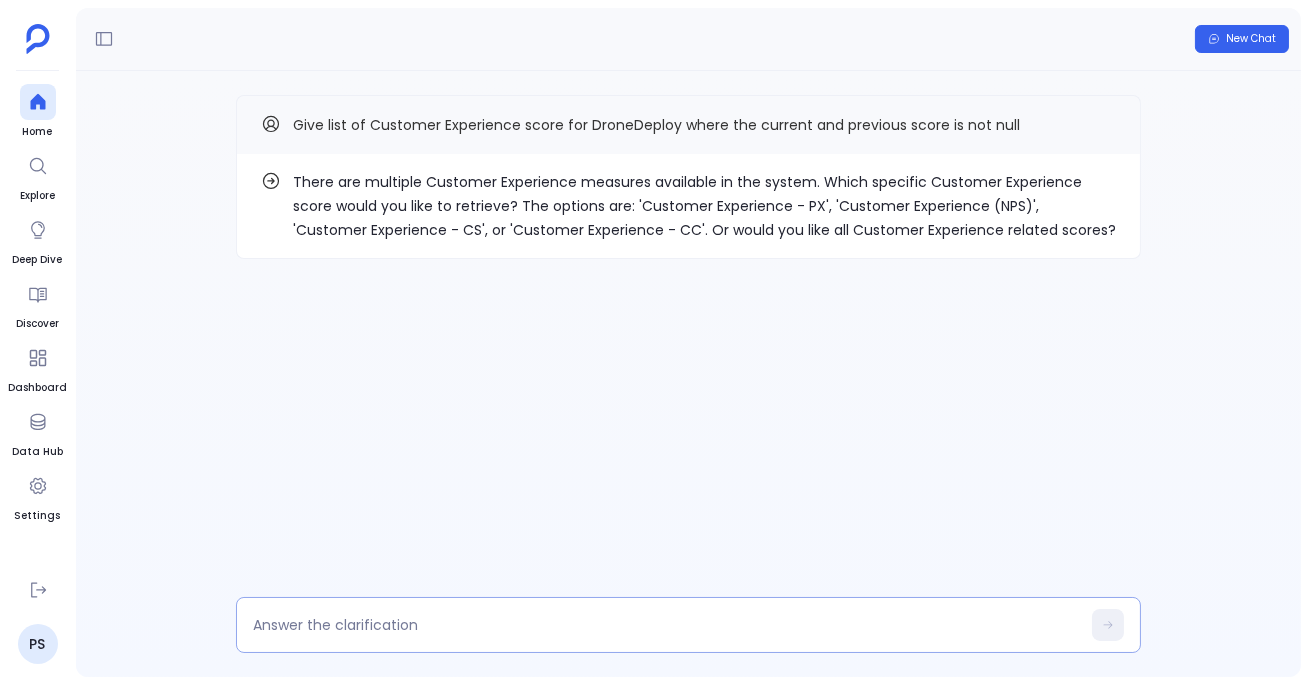click at bounding box center [666, 625] 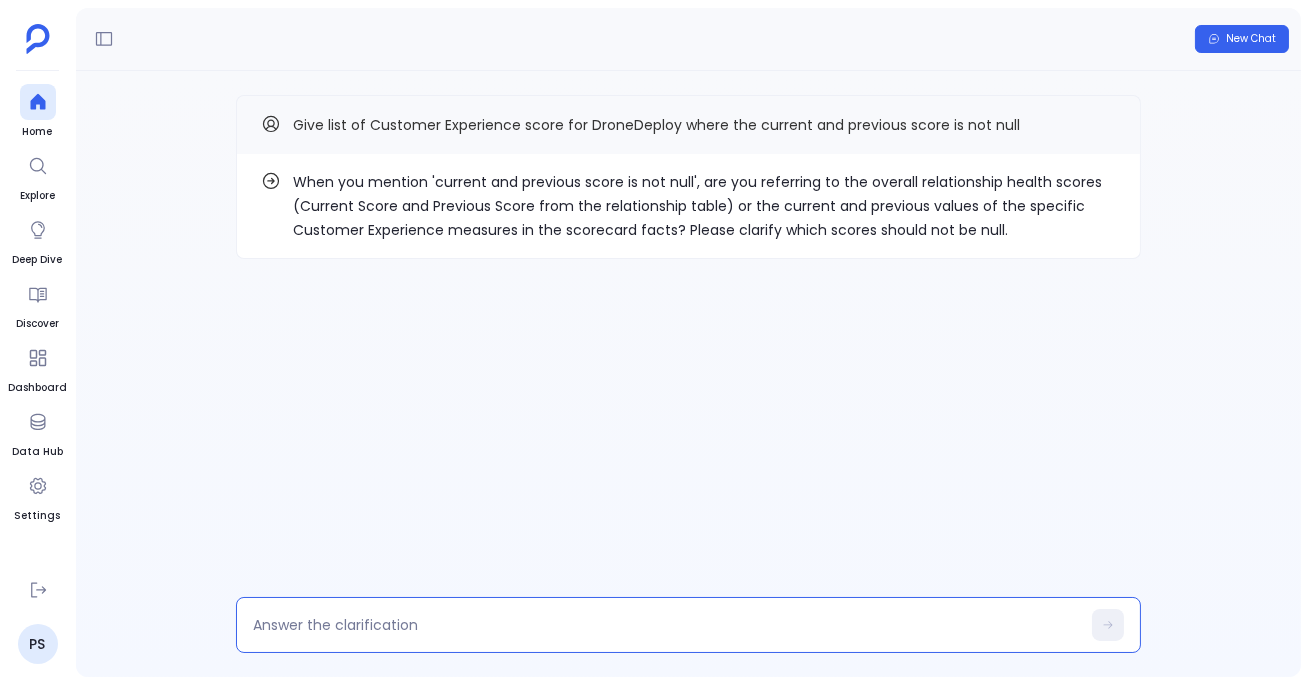 click on "When you mention 'current and previous score is not null', are you referring to the overall relationship health scores (Current Score and Previous Score from the relationship table) or the current and previous values of the specific Customer Experience measures in the scorecard facts? Please clarify which scores should not be null." at bounding box center (704, 206) 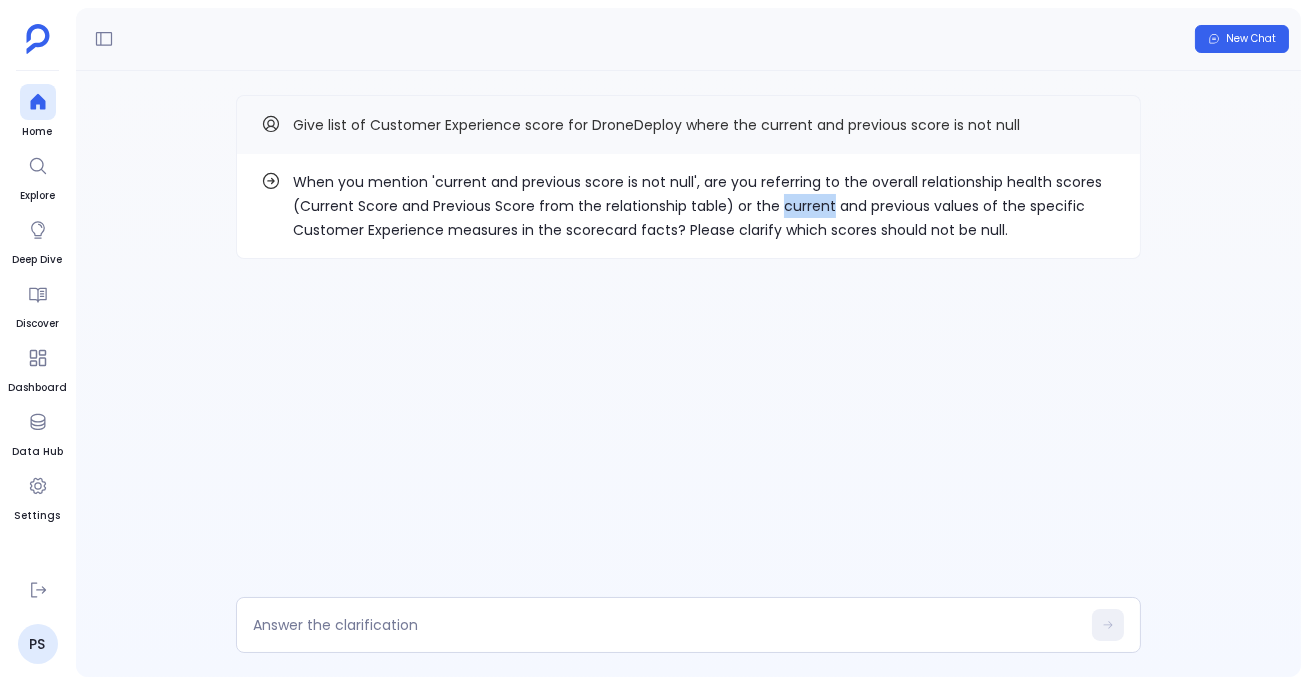click on "When you mention 'current and previous score is not null', are you referring to the overall relationship health scores (Current Score and Previous Score from the relationship table) or the current and previous values of the specific Customer Experience measures in the scorecard facts? Please clarify which scores should not be null." at bounding box center [704, 206] 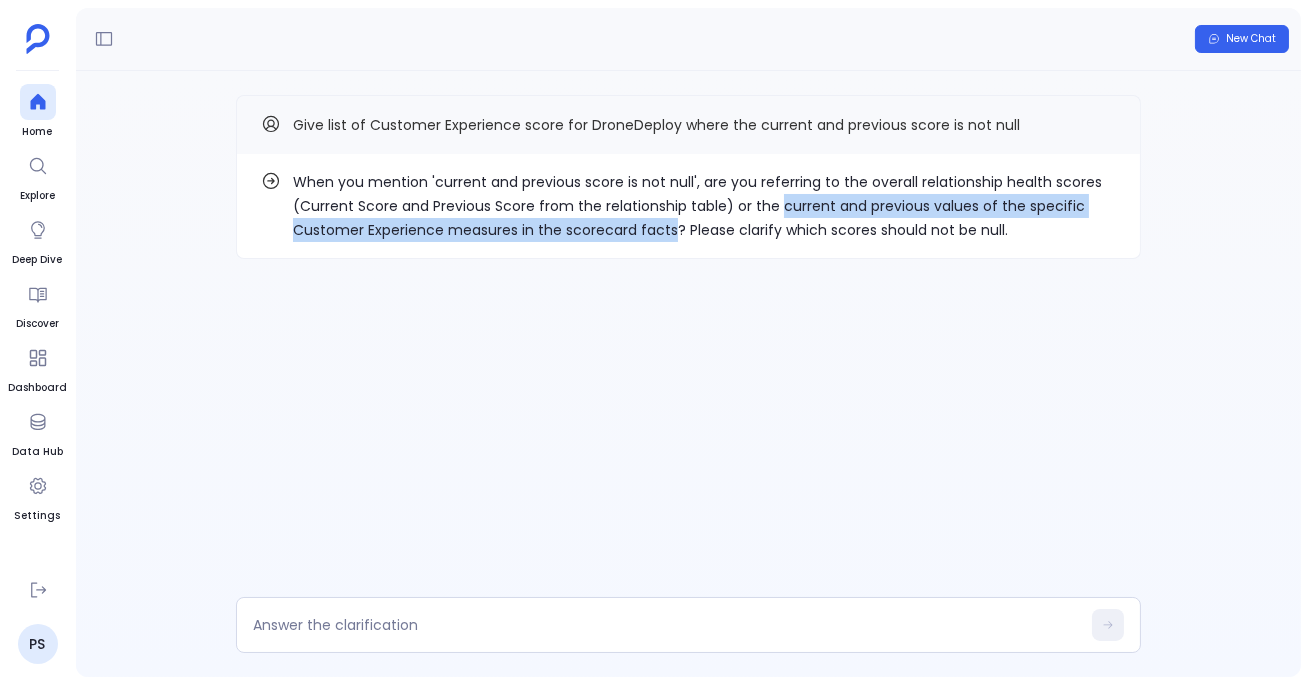 click on "When you mention 'current and previous score is not null', are you referring to the overall relationship health scores (Current Score and Previous Score from the relationship table) or the current and previous values of the specific Customer Experience measures in the scorecard facts? Please clarify which scores should not be null." at bounding box center (704, 206) 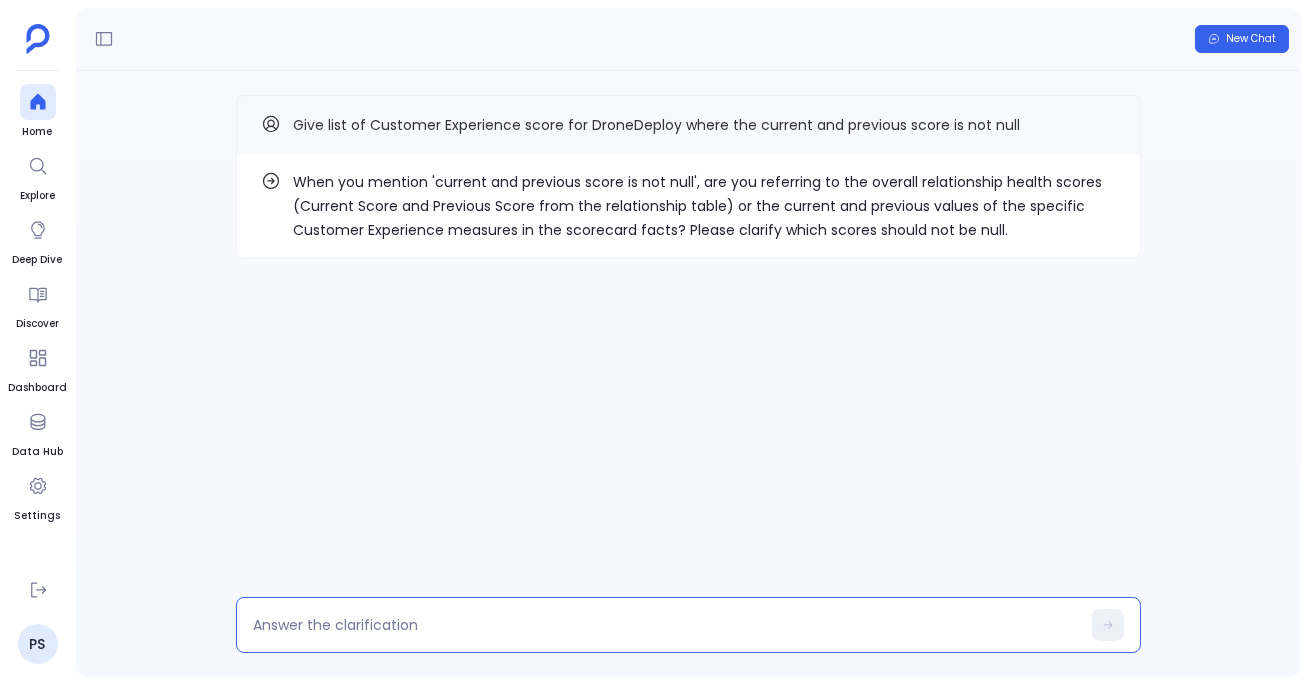 click at bounding box center [666, 625] 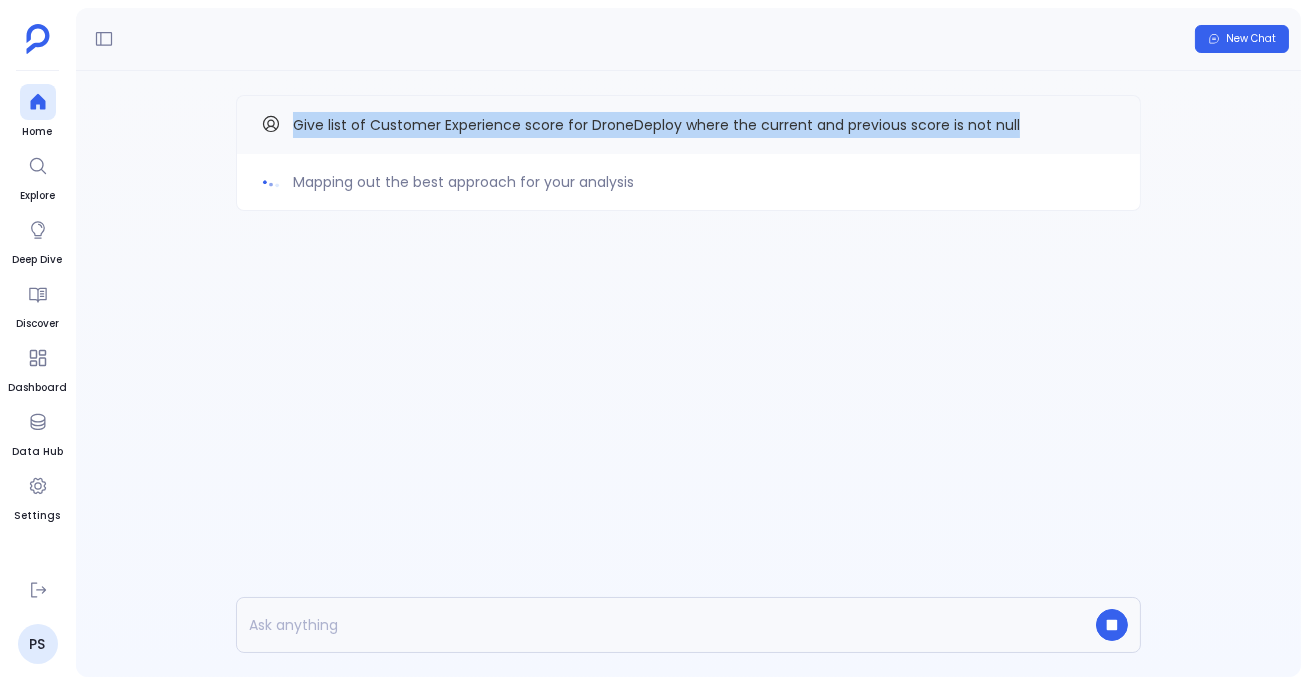 drag, startPoint x: 292, startPoint y: 115, endPoint x: 1031, endPoint y: 123, distance: 739.0433 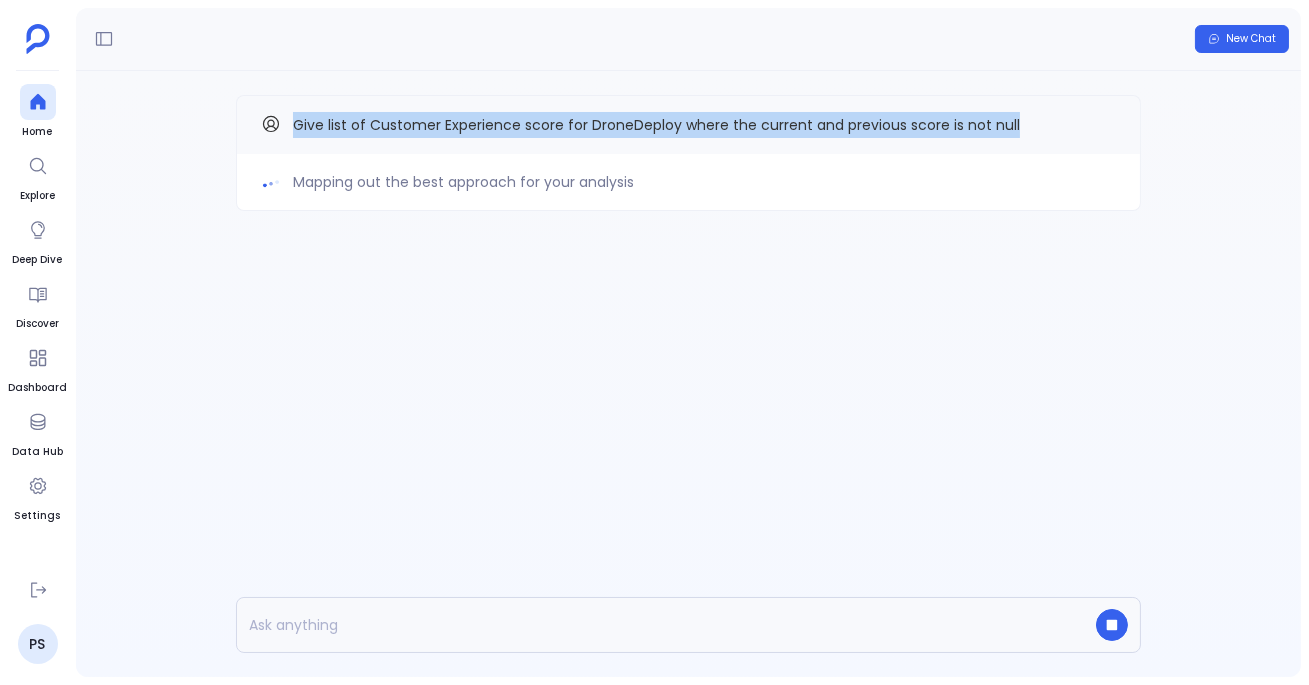 click on "Give list of Customer Experience score for DroneDeploy where the current and previous score is not null" at bounding box center (688, 125) 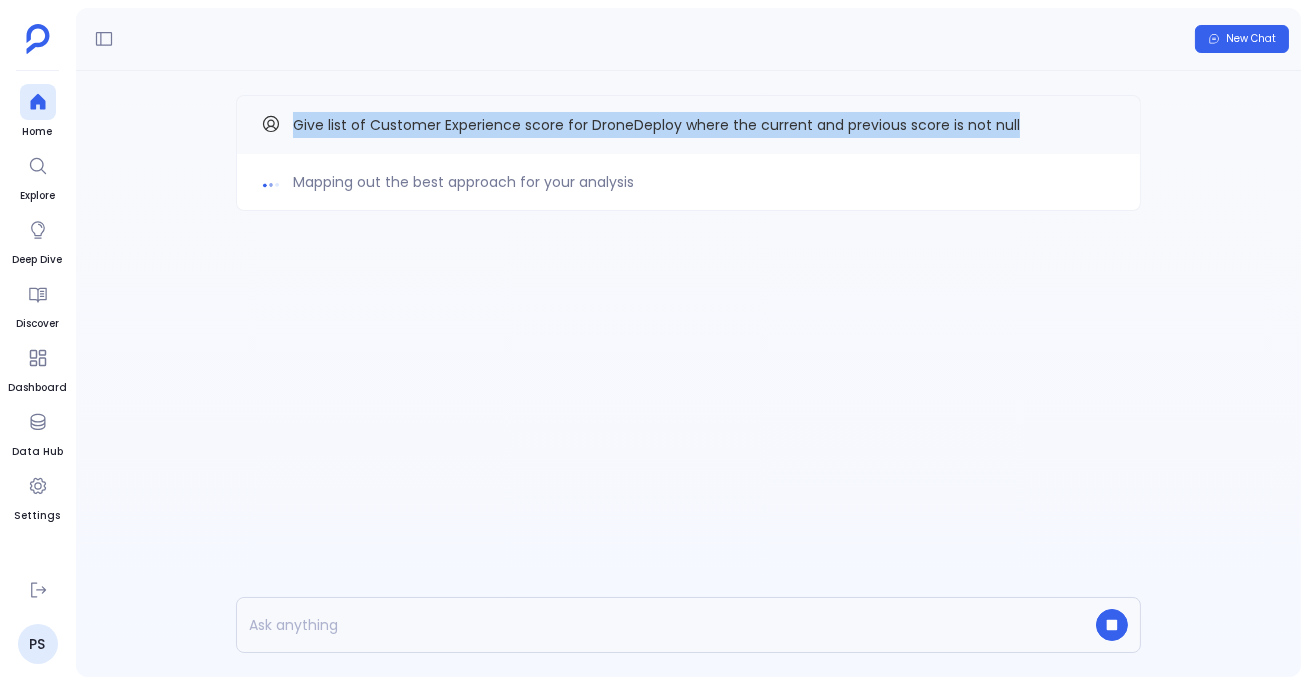 click on "Give list of Customer Experience score for DroneDeploy where the current and previous score is not null" at bounding box center [688, 125] 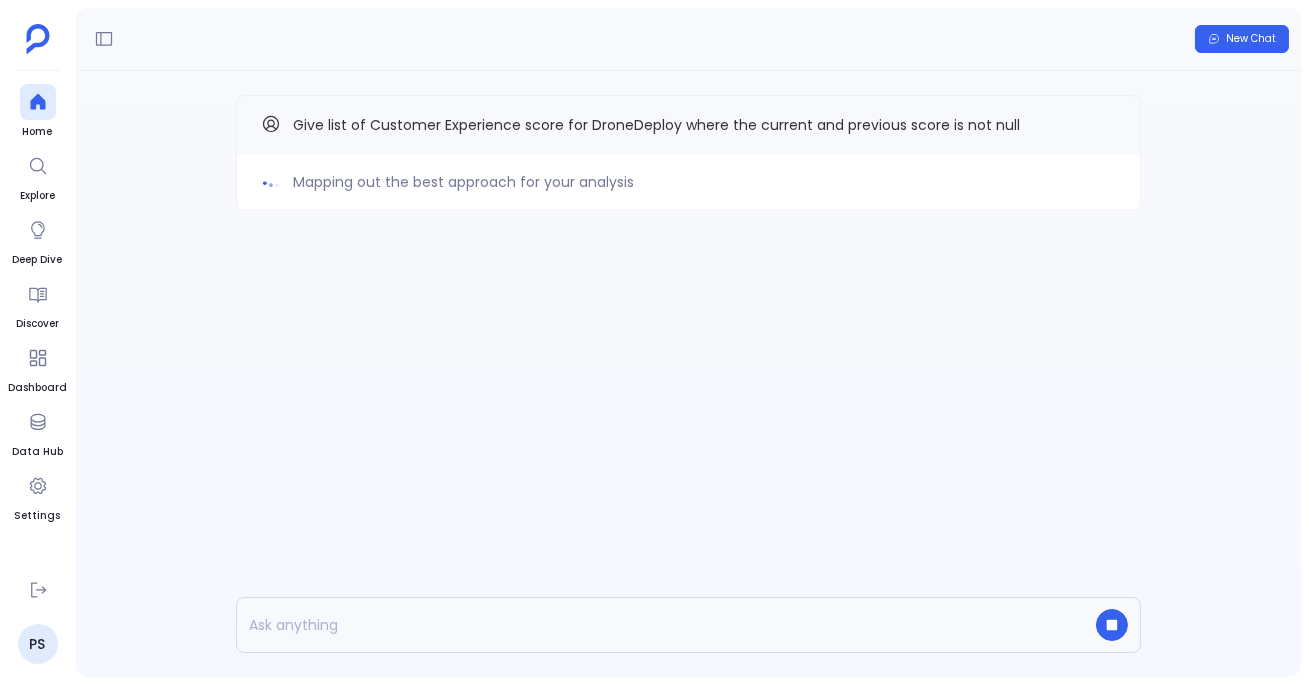 click on "Give list of Customer Experience score for DroneDeploy where the current and previous score is not null" at bounding box center [688, 125] 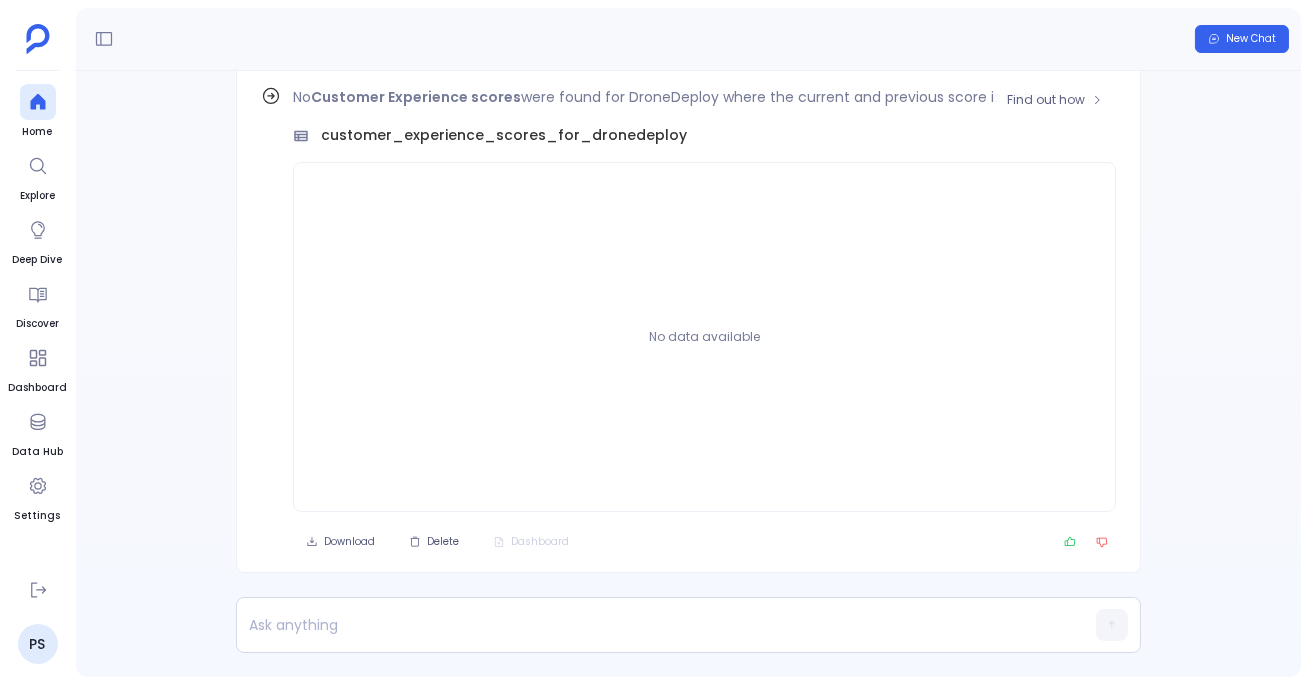 scroll, scrollTop: -84, scrollLeft: 0, axis: vertical 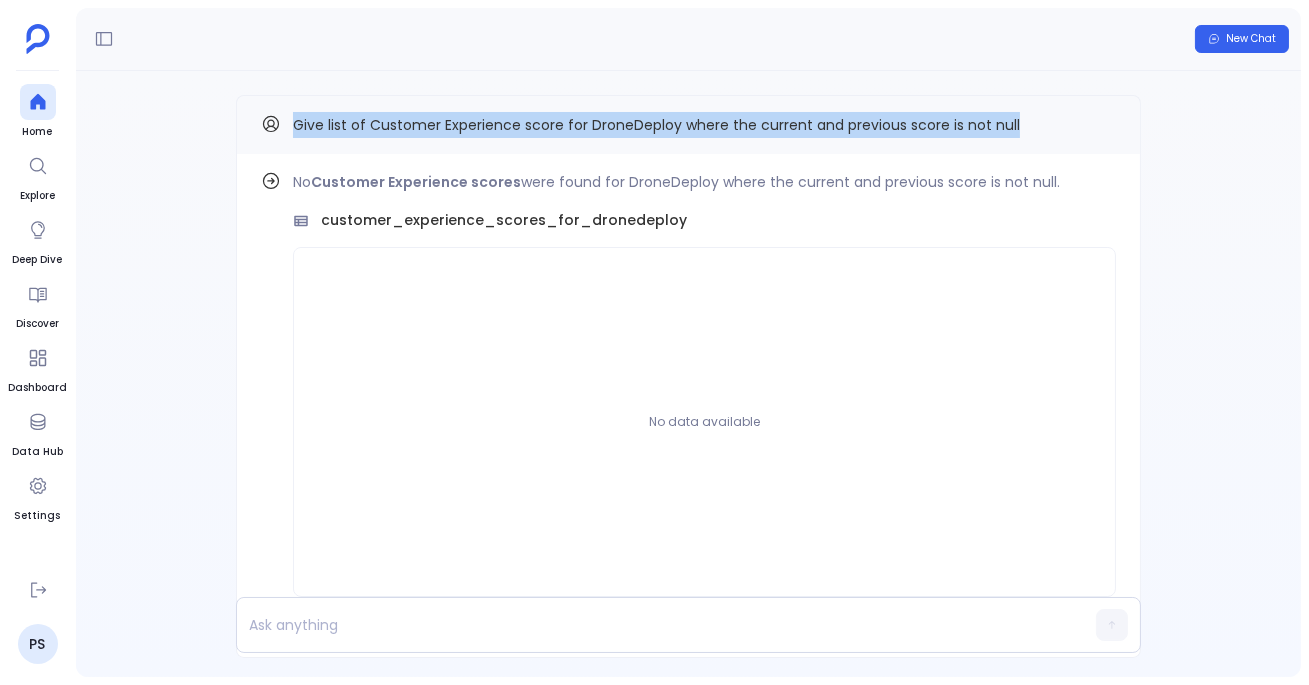 drag, startPoint x: 293, startPoint y: 125, endPoint x: 1068, endPoint y: 137, distance: 775.0929 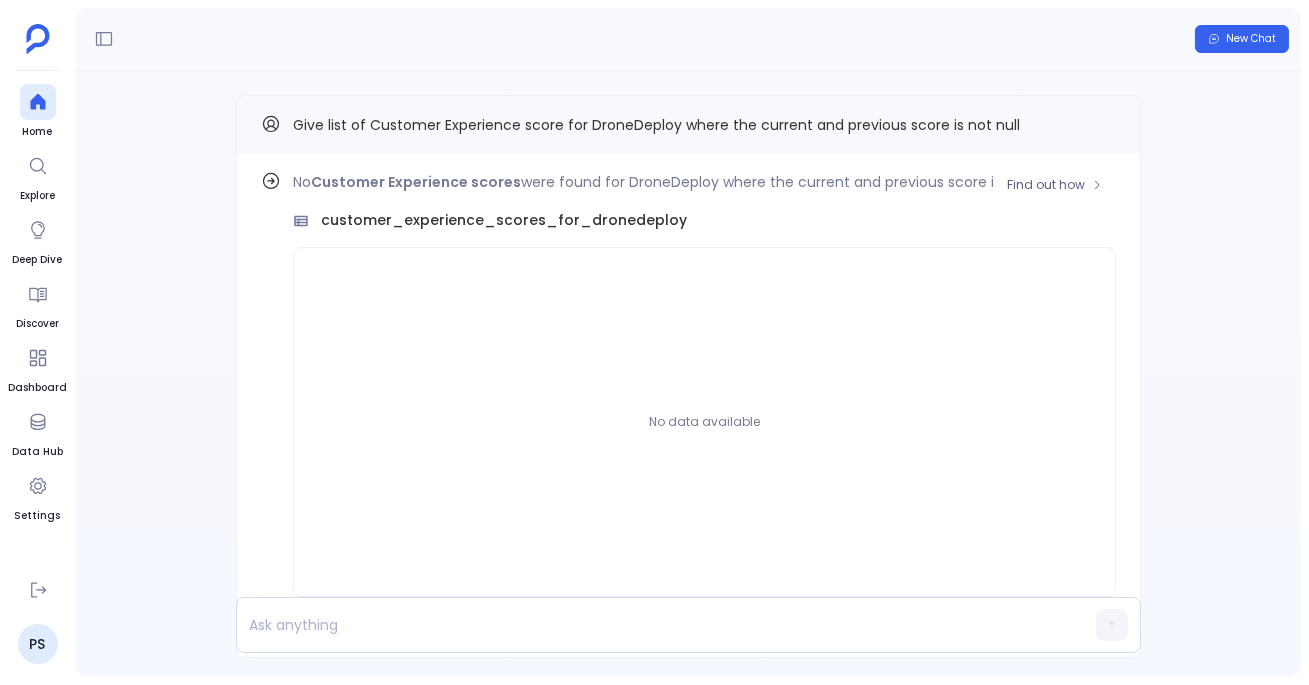 click on "Customer Experience scores" at bounding box center (416, 182) 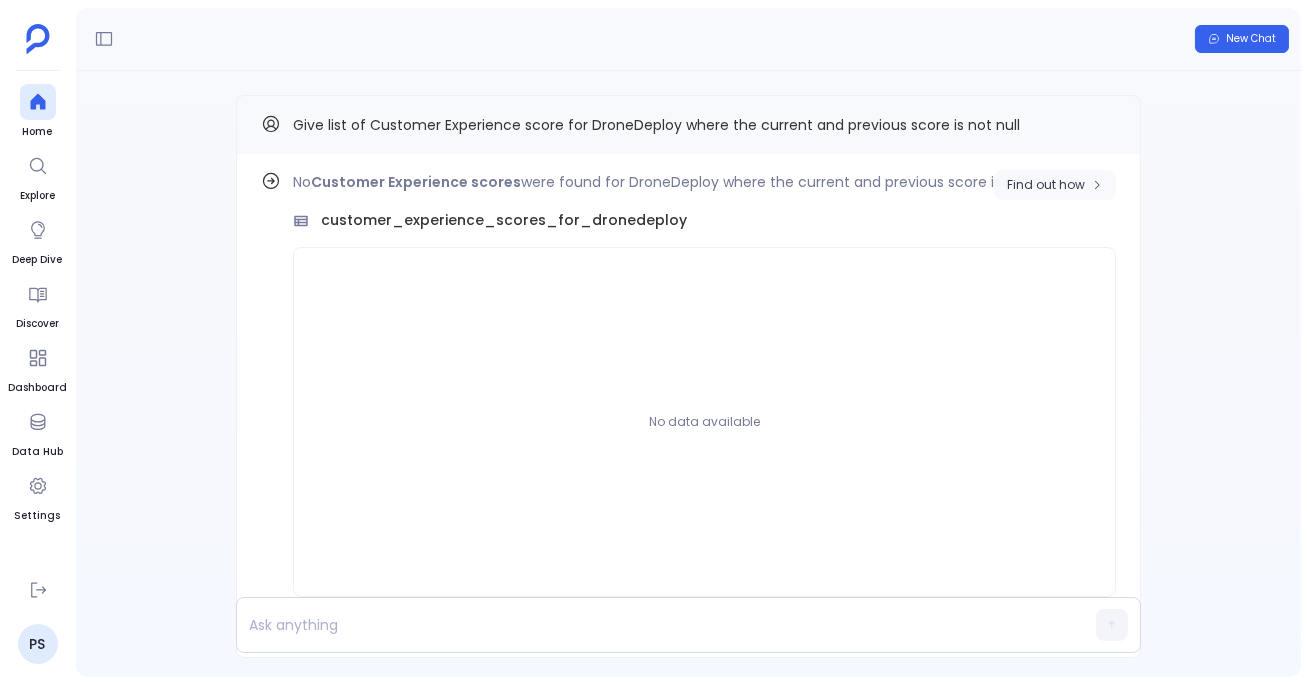 click on "Find out how" at bounding box center [1055, 185] 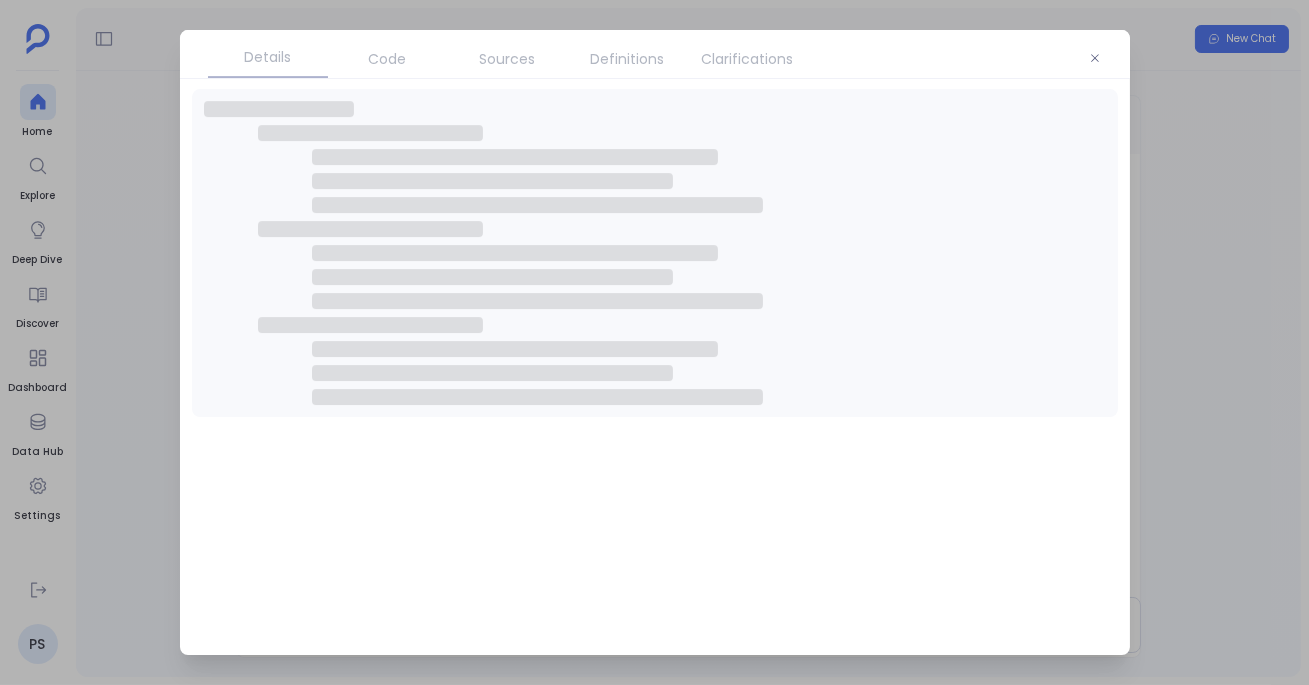 click on "Code" at bounding box center [388, 59] 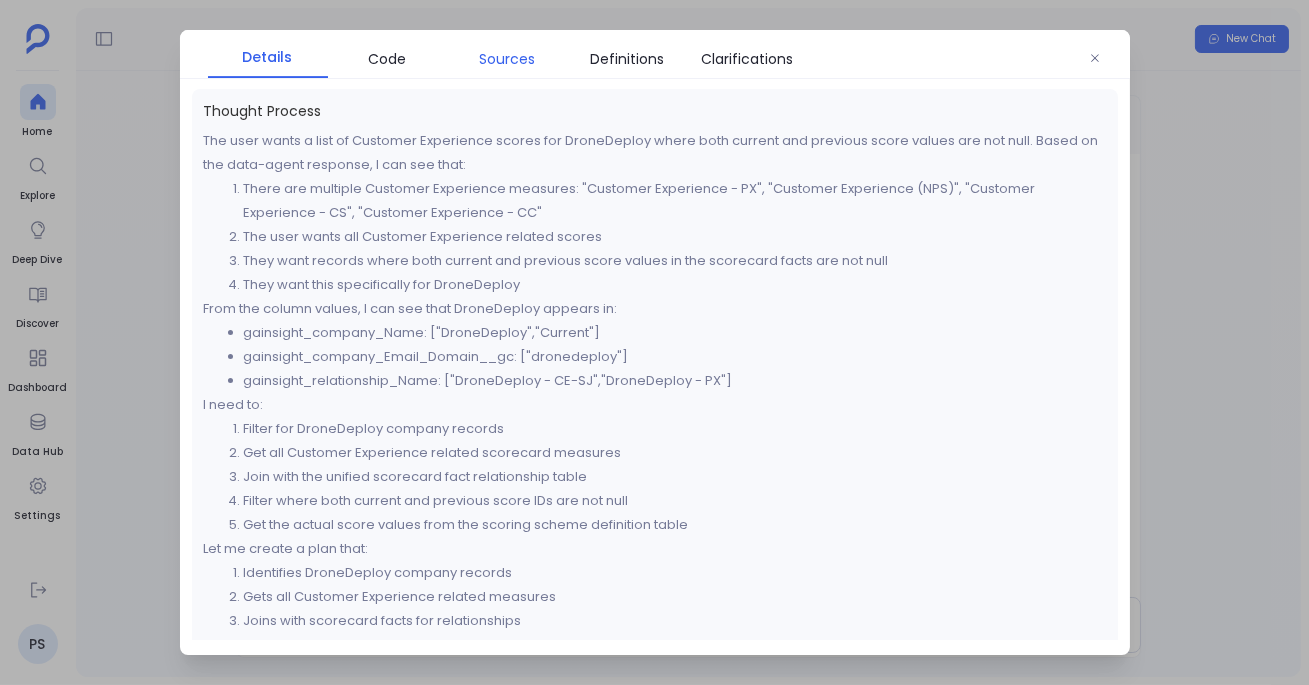 click on "Sources" at bounding box center [508, 59] 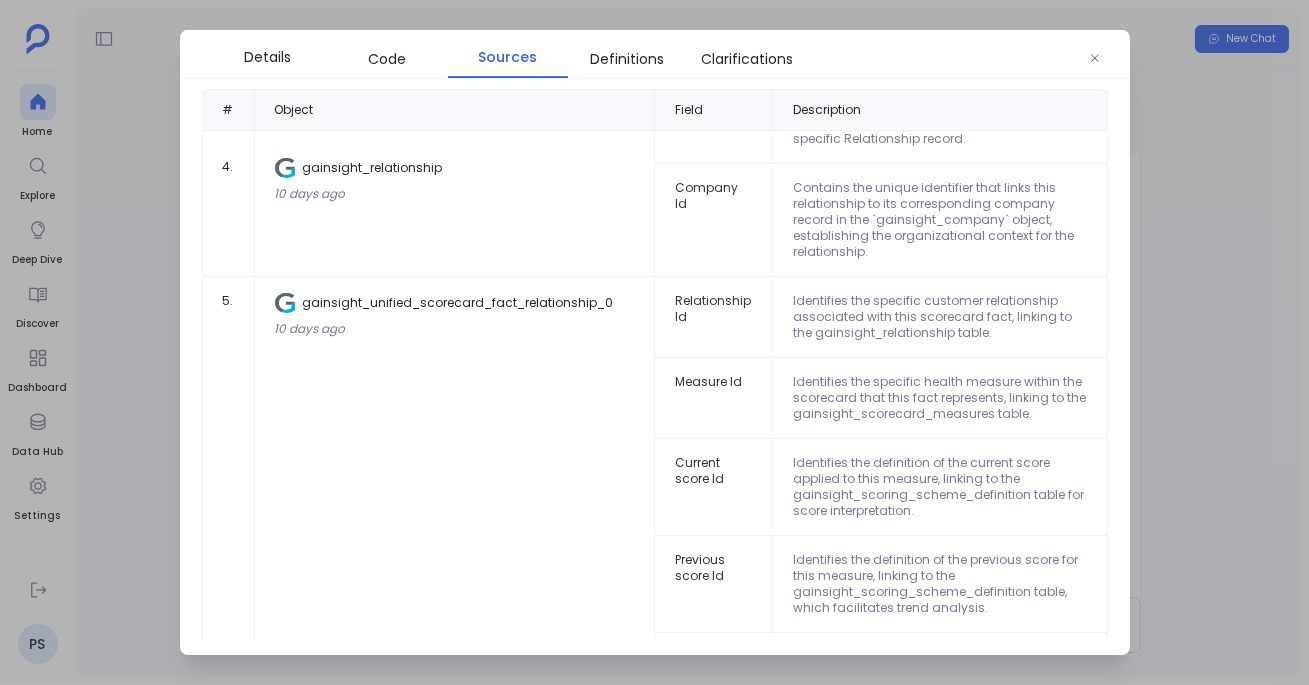 scroll, scrollTop: 908, scrollLeft: 0, axis: vertical 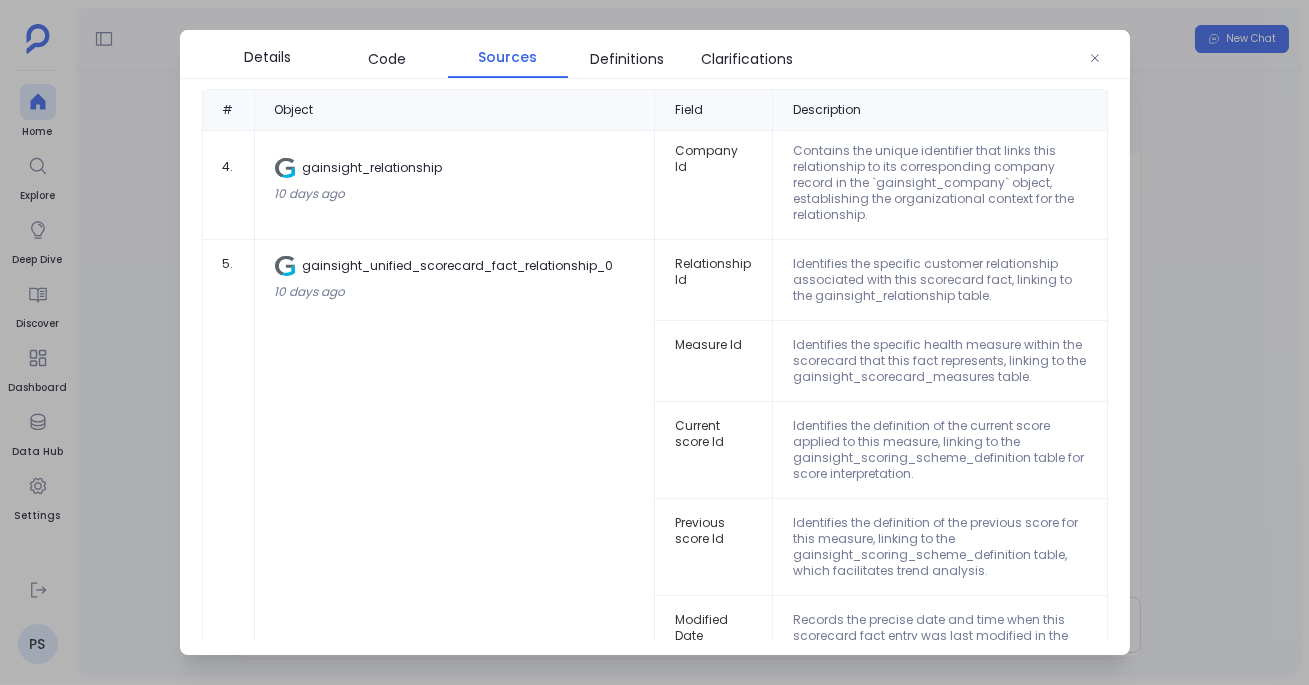 click at bounding box center [654, 342] 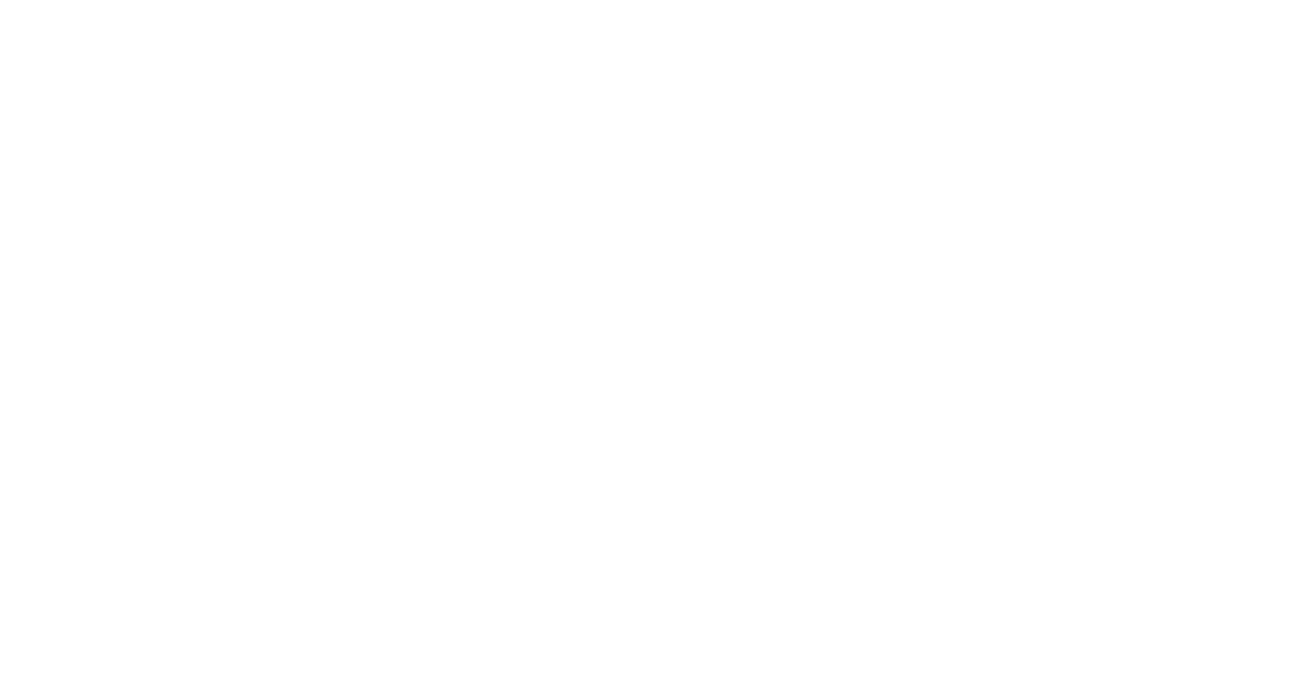 scroll, scrollTop: 0, scrollLeft: 0, axis: both 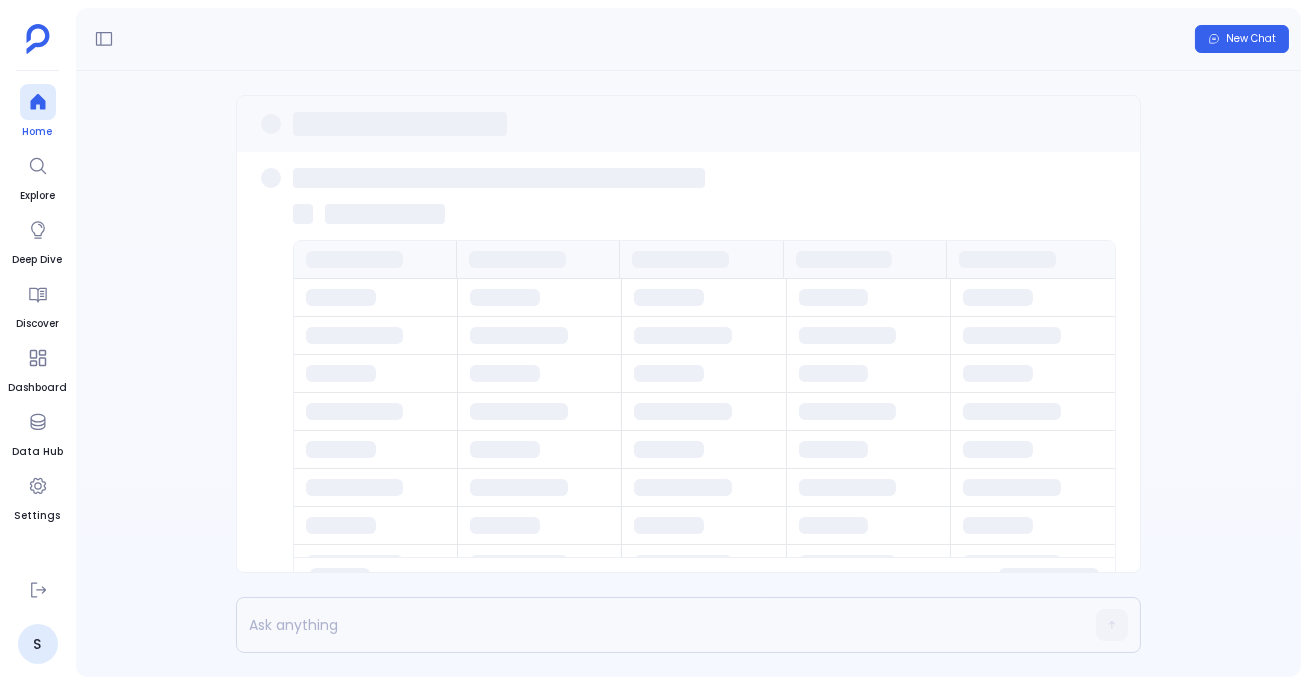 click at bounding box center [38, 102] 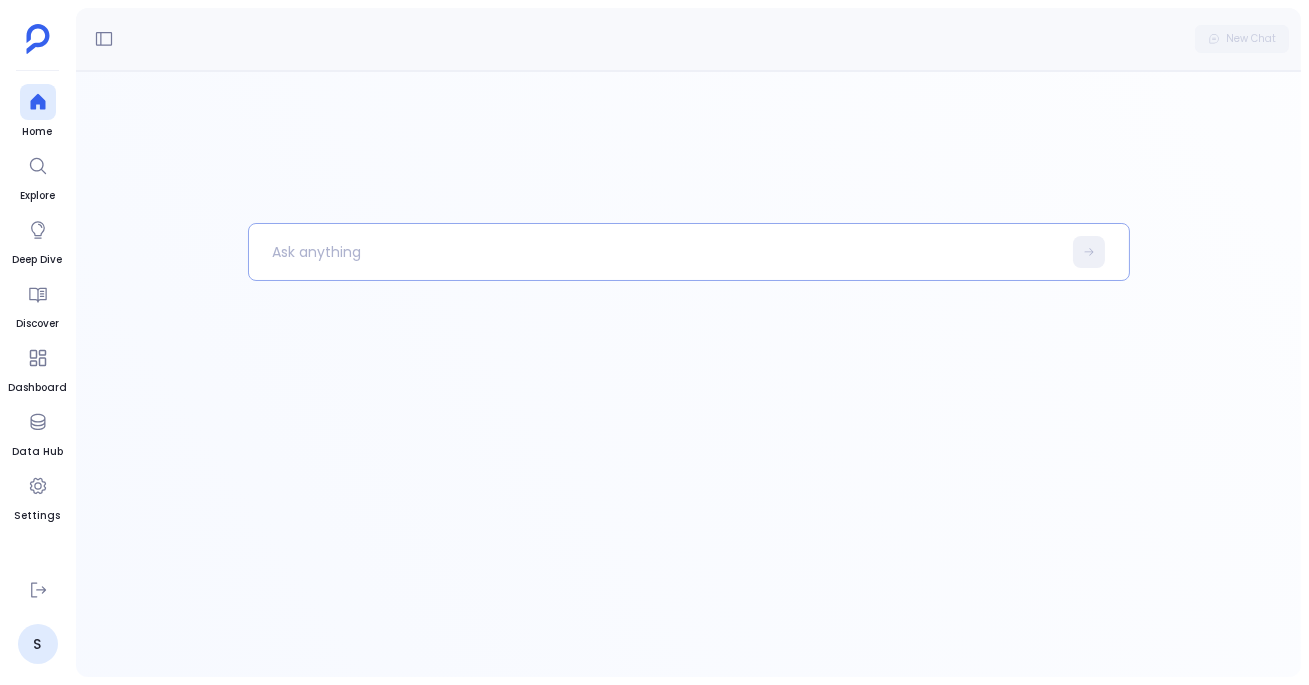click at bounding box center [655, 252] 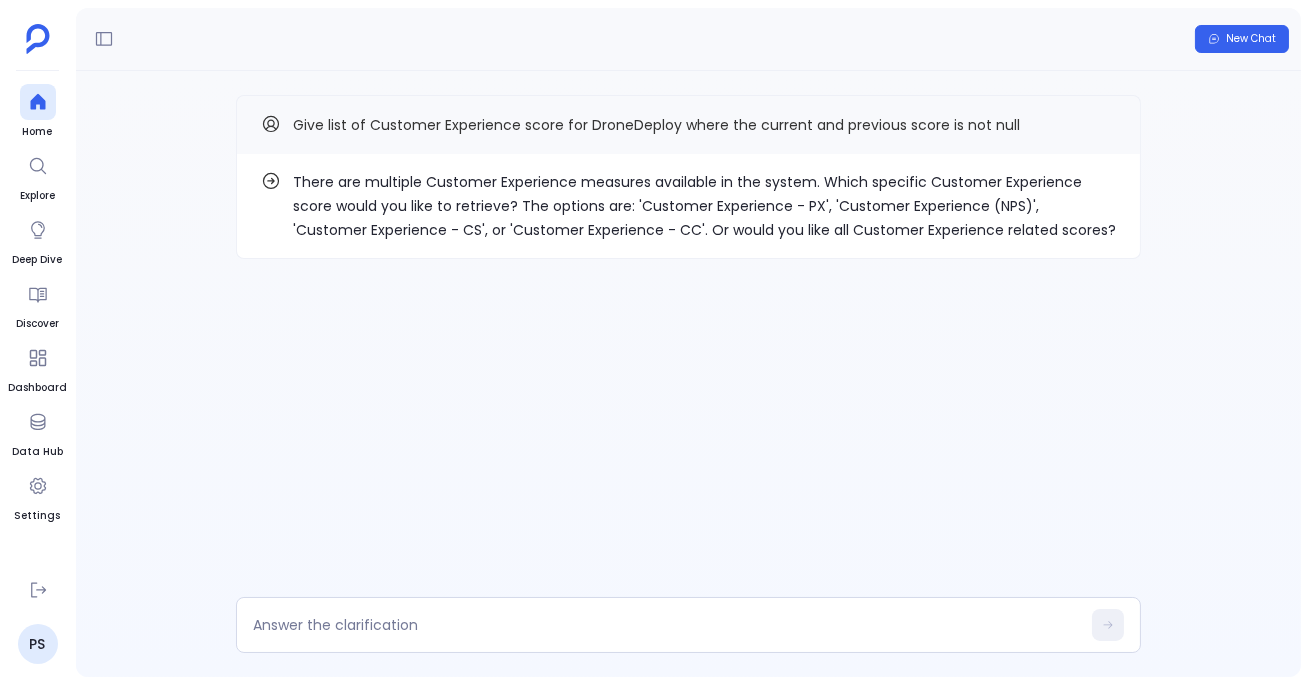 click on "There are multiple Customer Experience measures available in the system. Which specific Customer Experience score would you like to retrieve? The options are: 'Customer Experience - PX', 'Customer Experience (NPS)', 'Customer Experience - CS', or 'Customer Experience - CC'. Or would you like all Customer Experience related scores?" at bounding box center [704, 206] 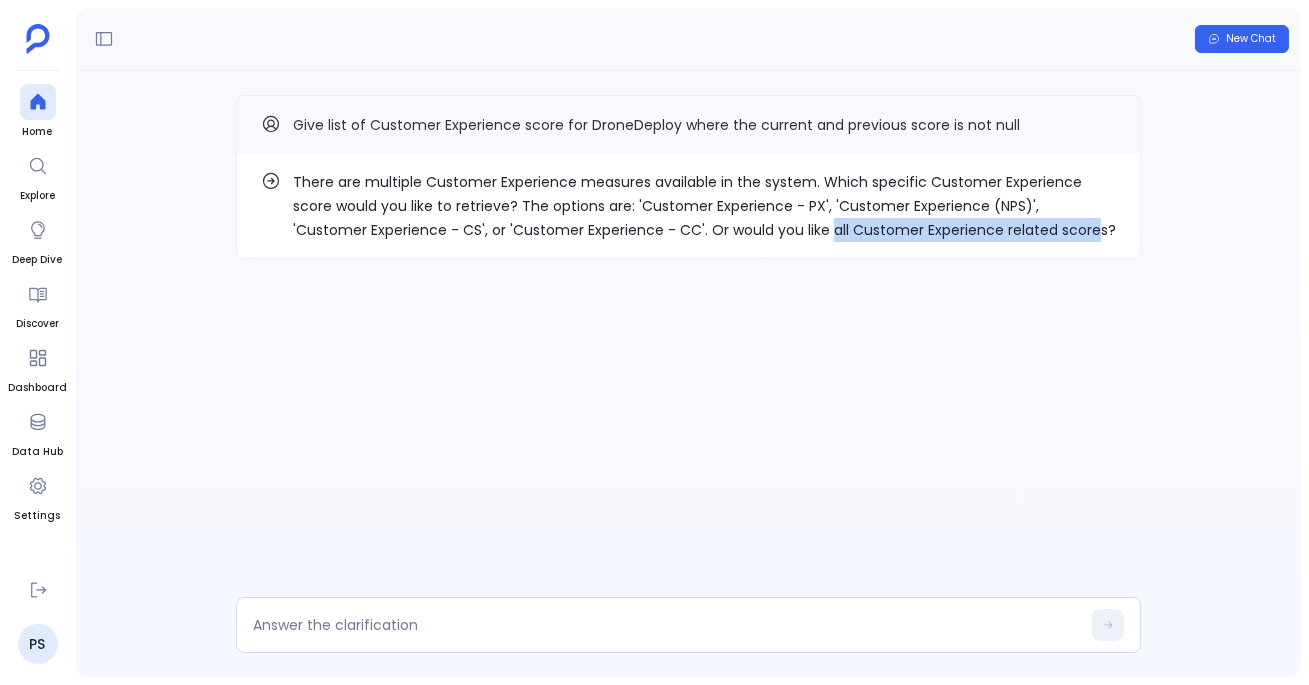 drag, startPoint x: 748, startPoint y: 233, endPoint x: 1013, endPoint y: 229, distance: 265.03018 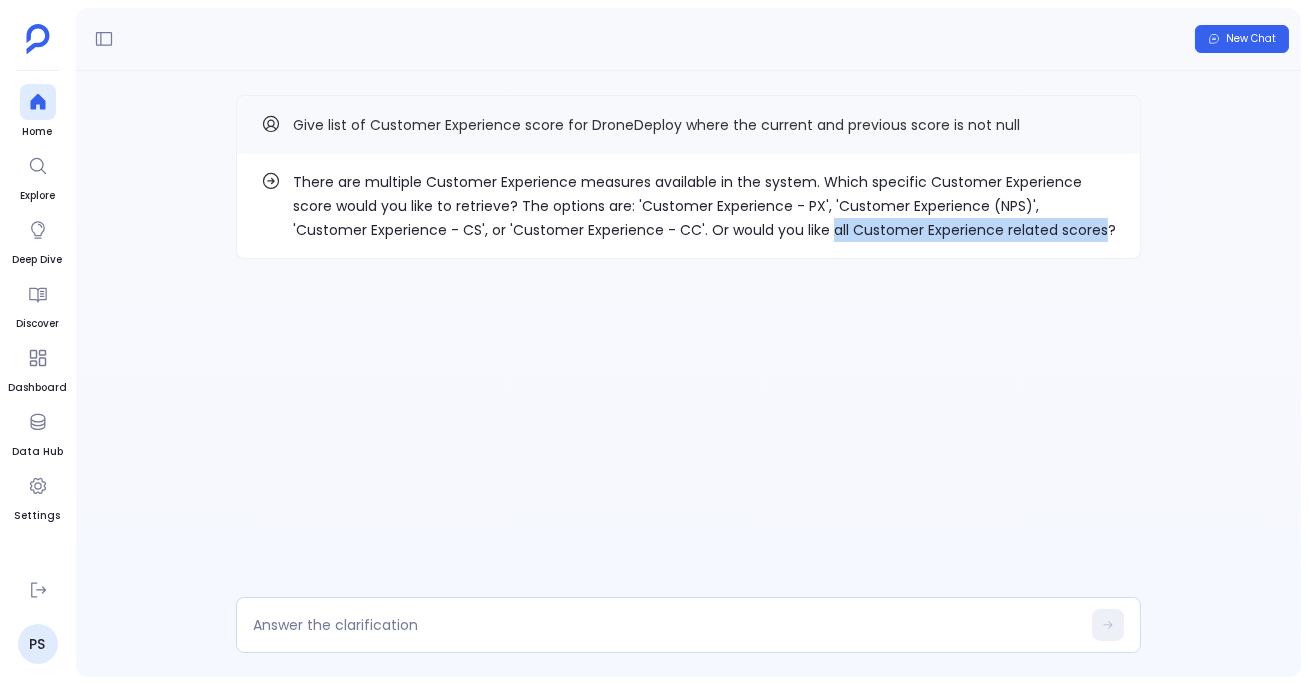 click on "There are multiple Customer Experience measures available in the system. Which specific Customer Experience score would you like to retrieve? The options are: 'Customer Experience - PX', 'Customer Experience (NPS)', 'Customer Experience - CS', or 'Customer Experience - CC'. Or would you like all Customer Experience related scores?" at bounding box center [704, 206] 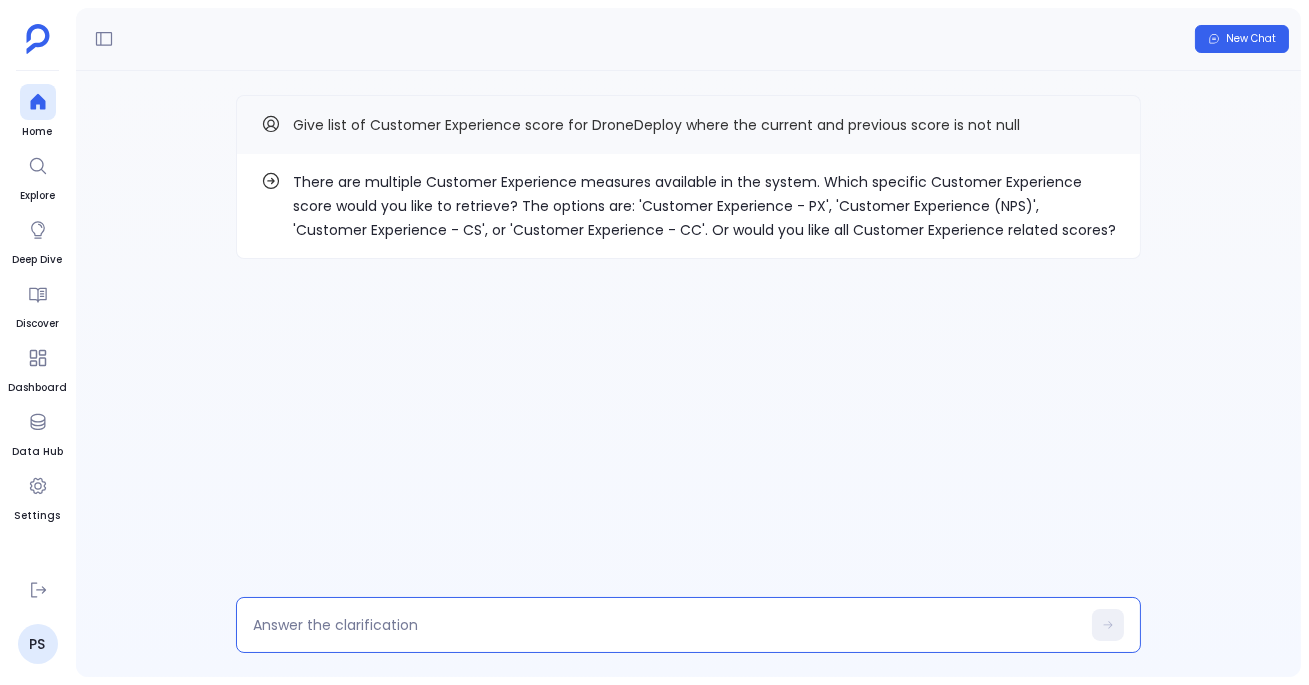 click at bounding box center (666, 625) 